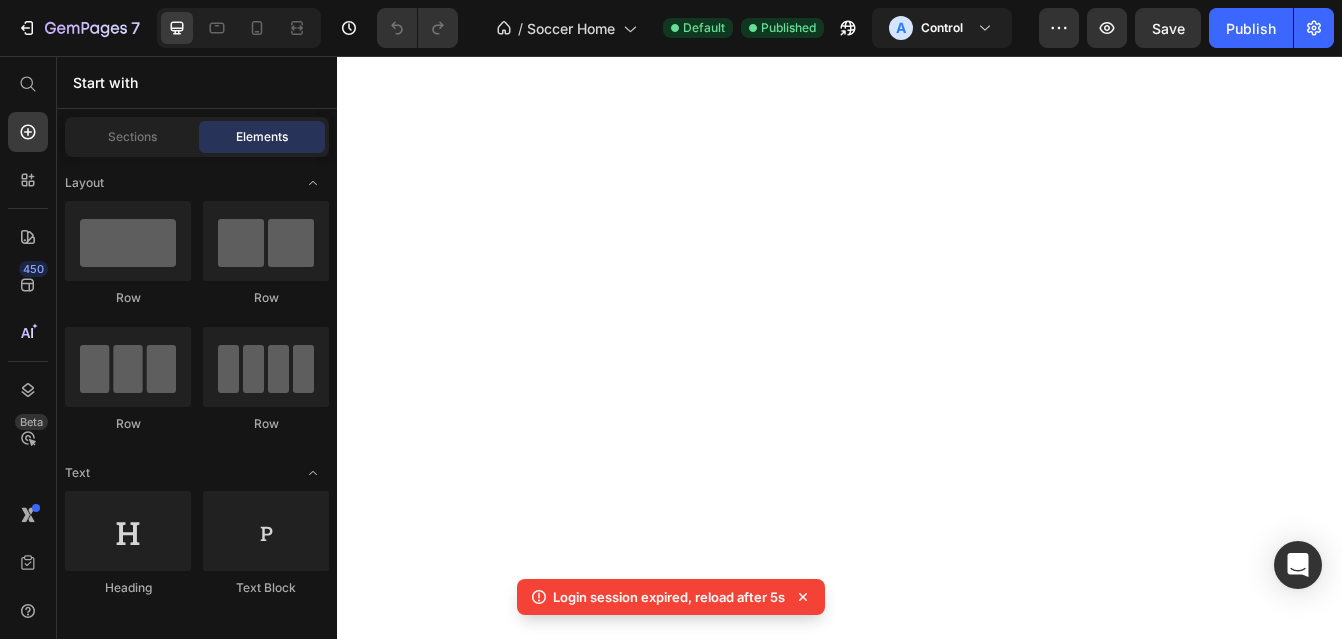 scroll, scrollTop: 0, scrollLeft: 0, axis: both 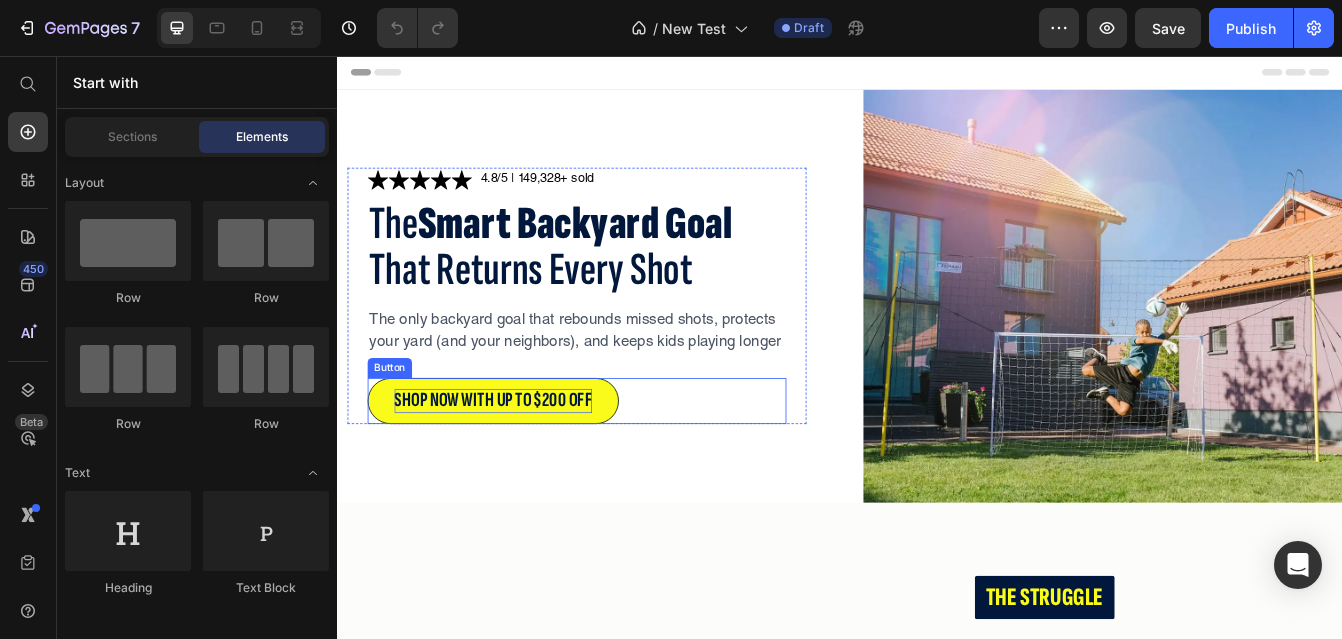 click on "SHOP NOW WITH UP TO $200 OFF" at bounding box center [523, 468] 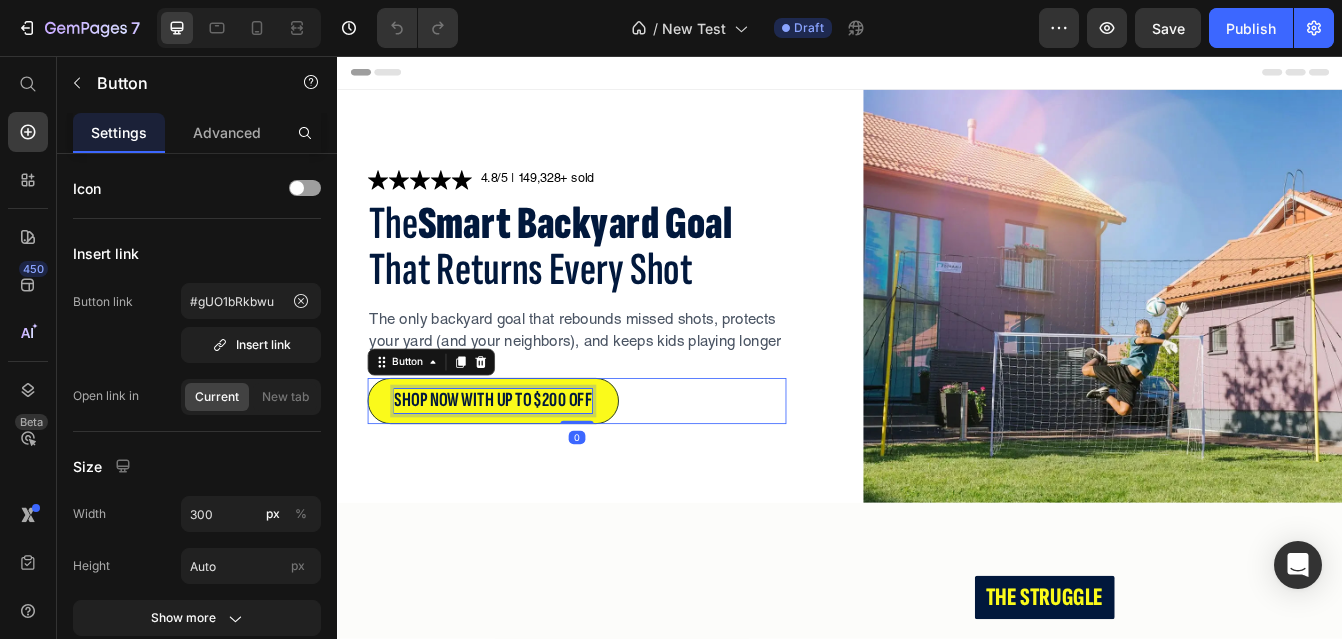 click on "SHOP NOW WITH UP TO $200 OFF" at bounding box center [523, 468] 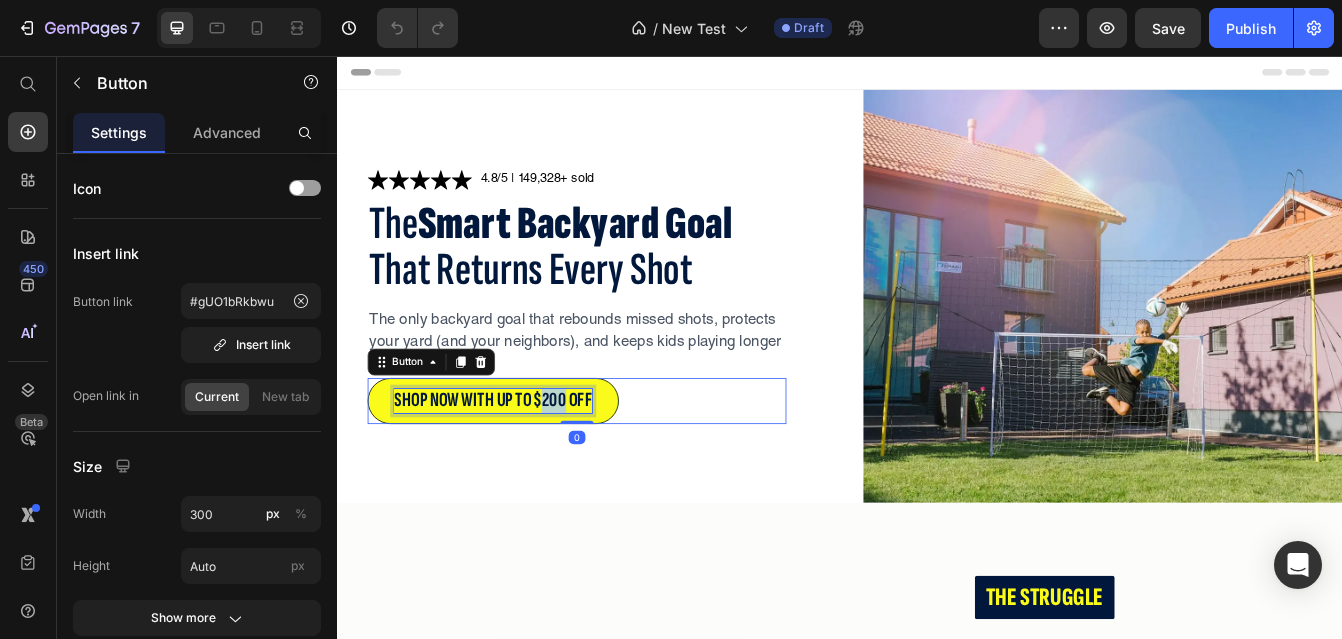 click on "SHOP NOW WITH UP TO $200 OFF" at bounding box center (523, 468) 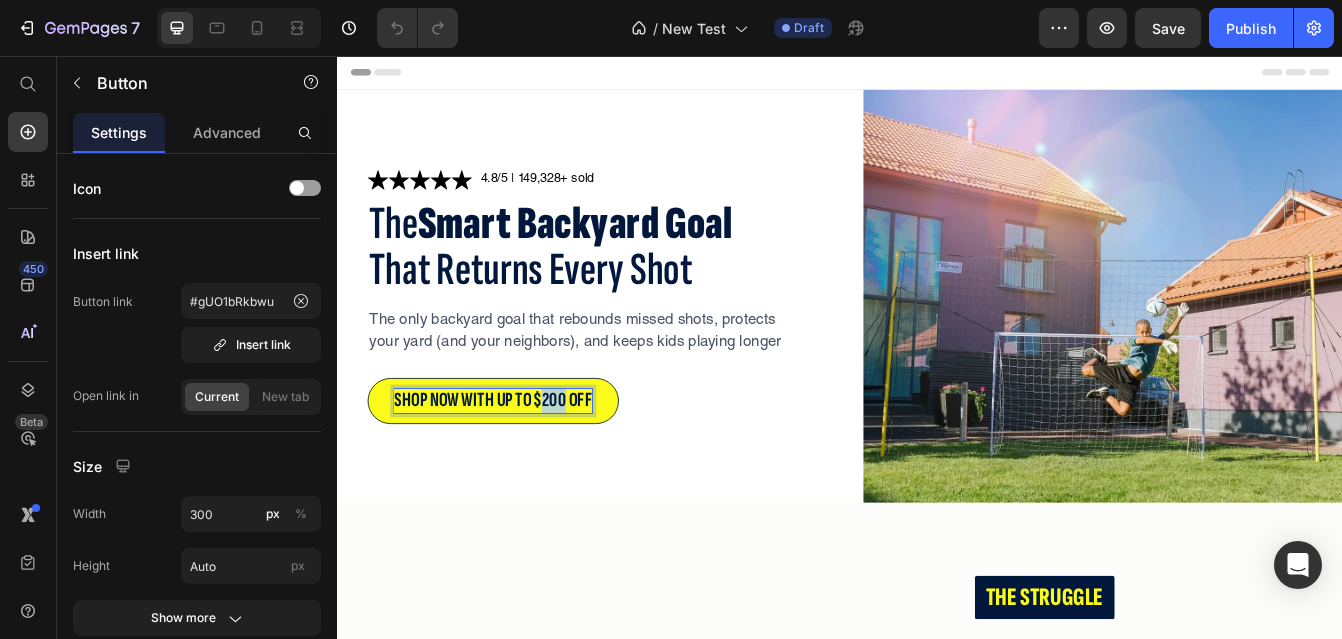 scroll, scrollTop: 0, scrollLeft: 0, axis: both 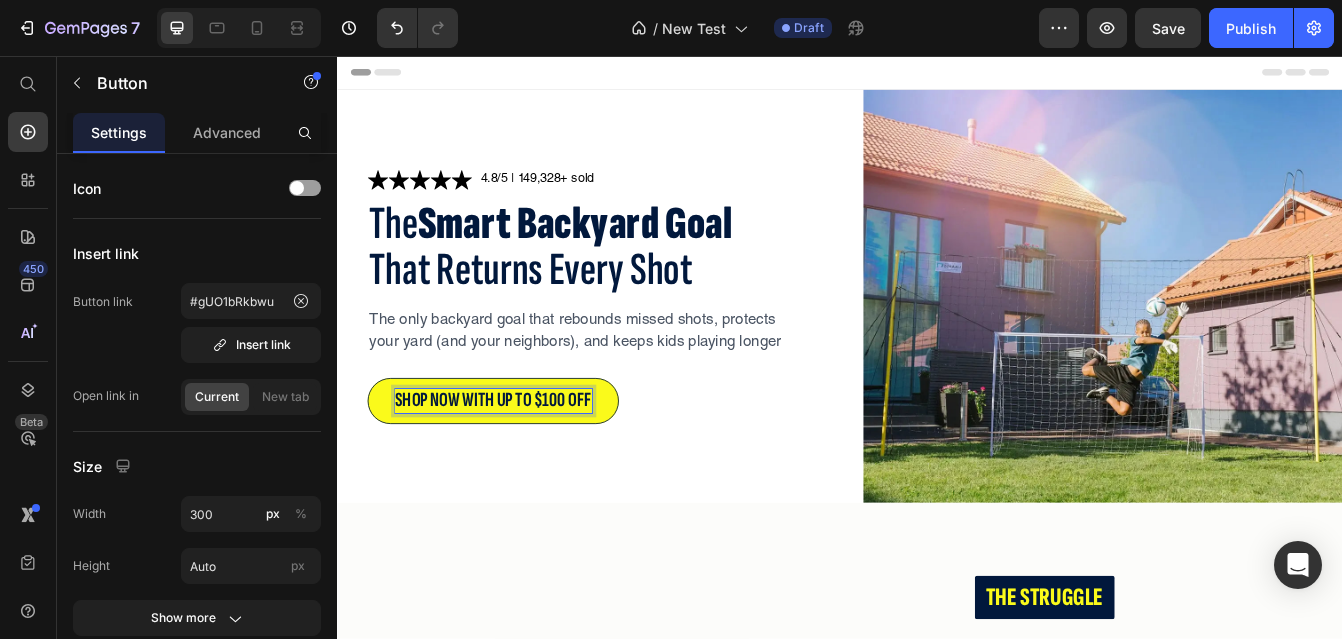 click on "SHOP NOW WITH UP TO $100 OFF Button   0" at bounding box center [623, 468] 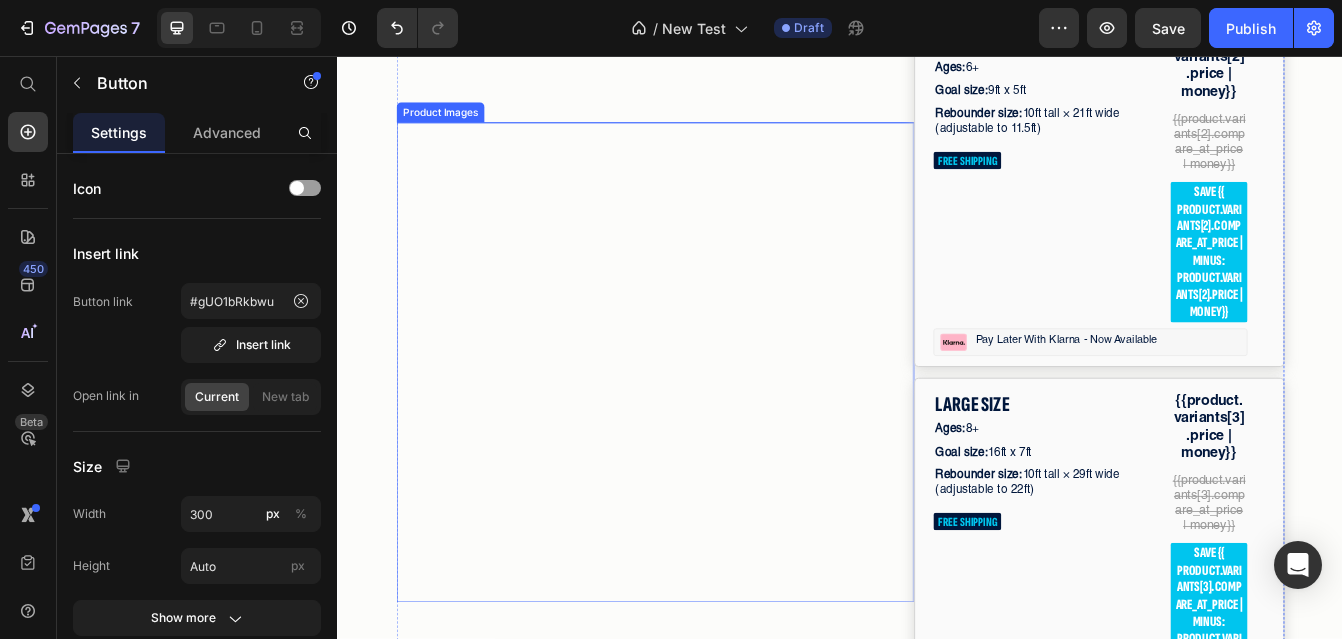 scroll, scrollTop: 5273, scrollLeft: 0, axis: vertical 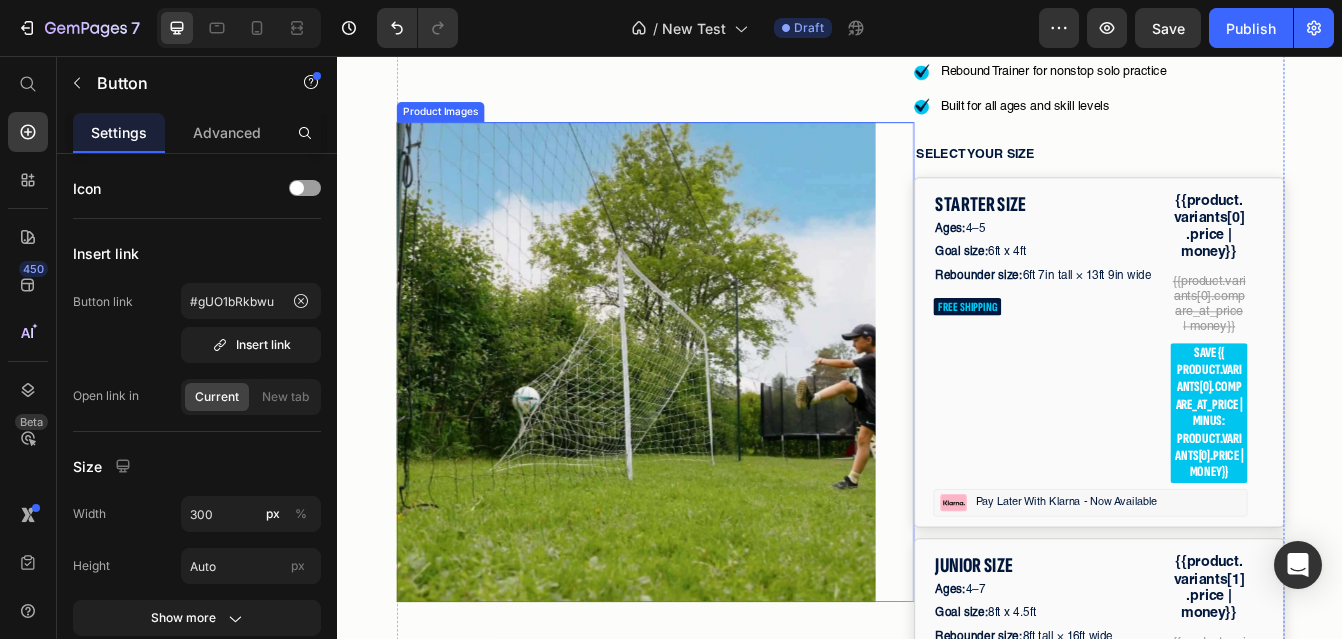 click at bounding box center [693, 422] 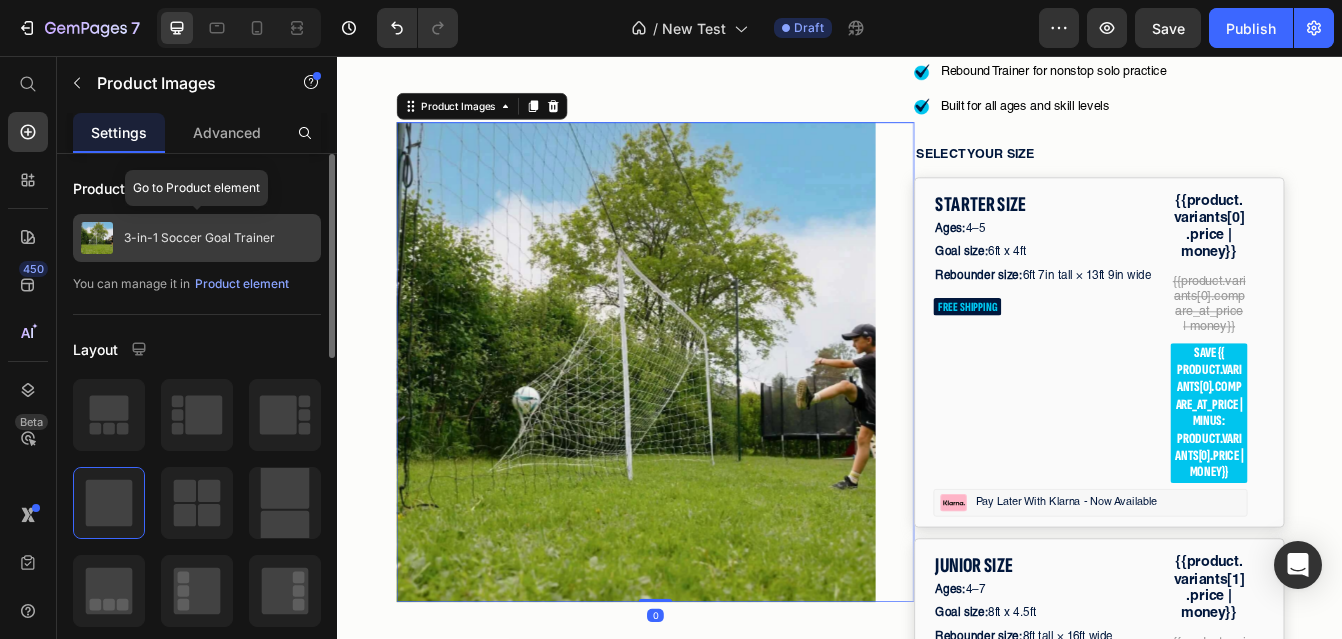 click on "3-in-1 Soccer Goal Trainer" at bounding box center [199, 238] 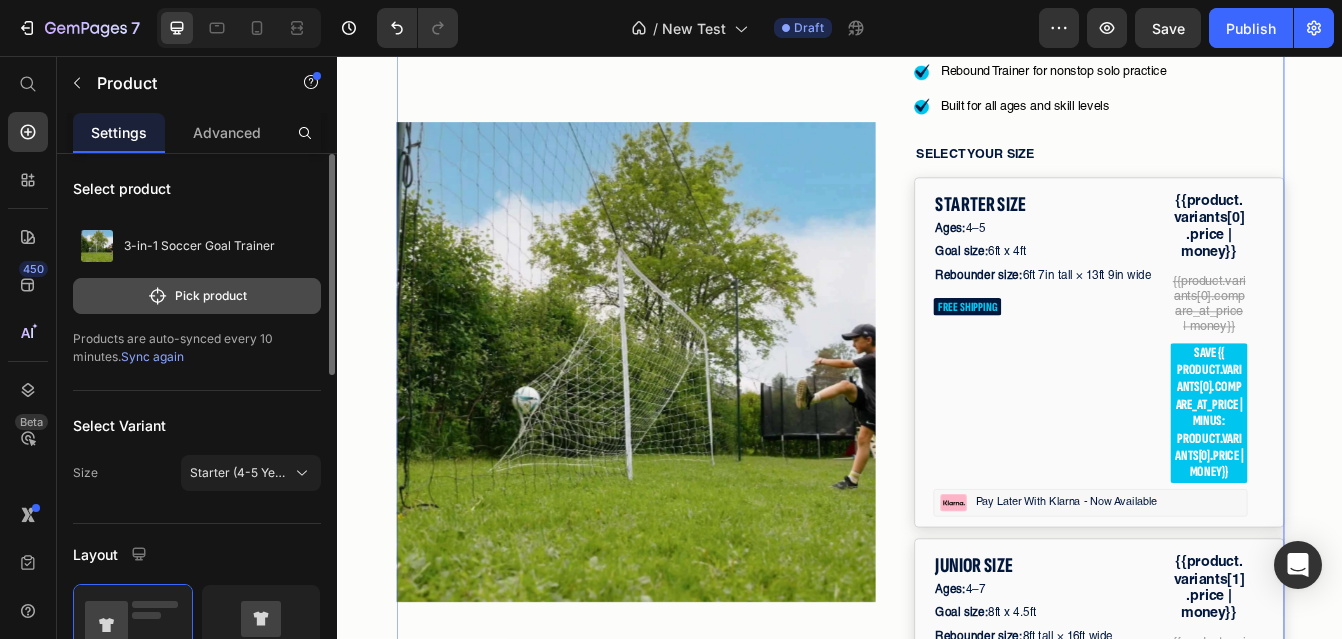 click on "Pick product" at bounding box center [197, 296] 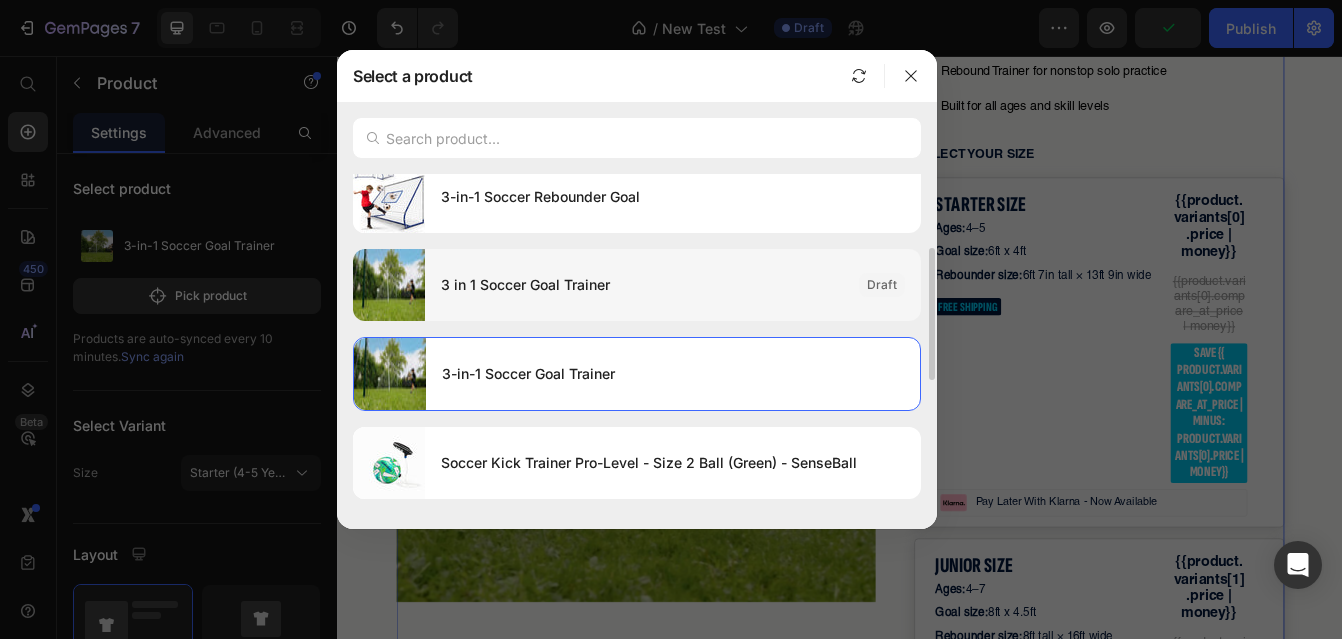 scroll, scrollTop: 0, scrollLeft: 0, axis: both 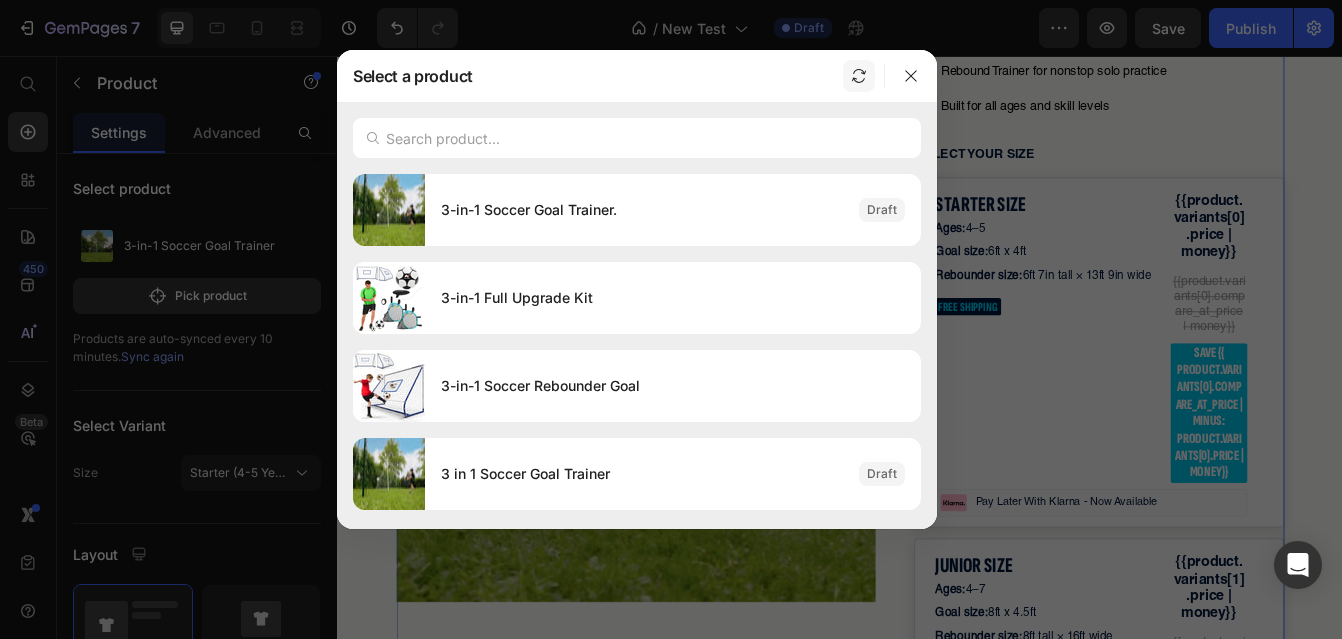 click at bounding box center (859, 76) 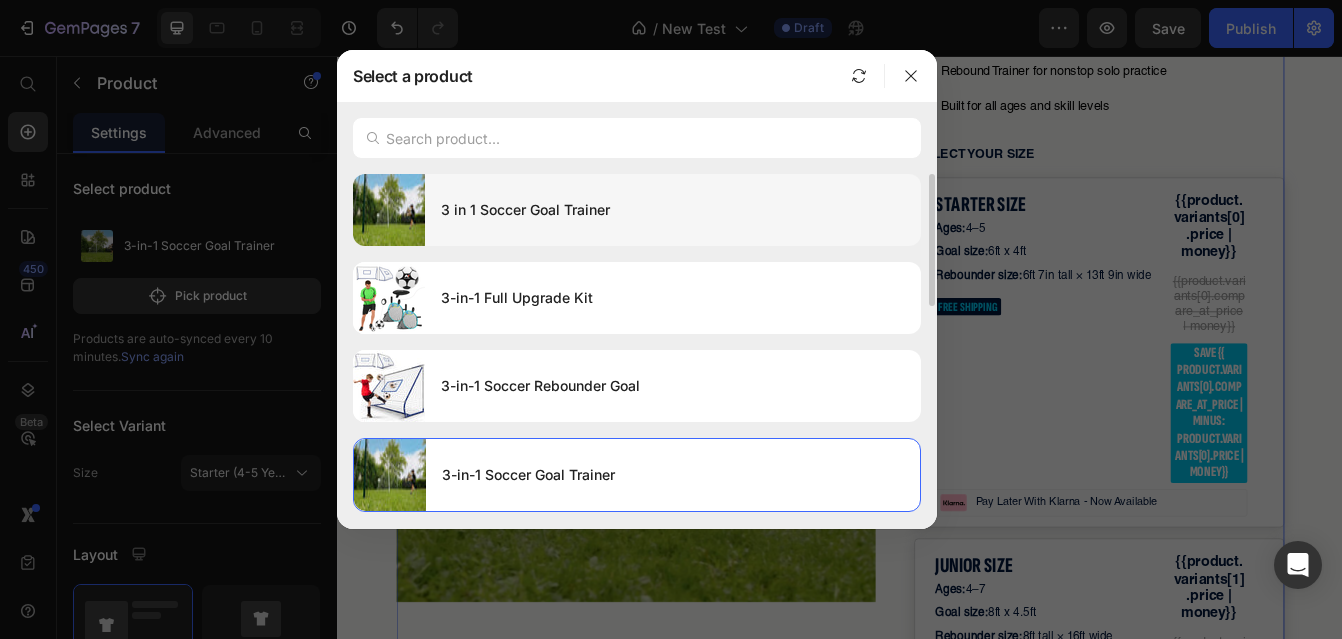 click on "3 in 1 Soccer Goal Trainer" at bounding box center (673, 210) 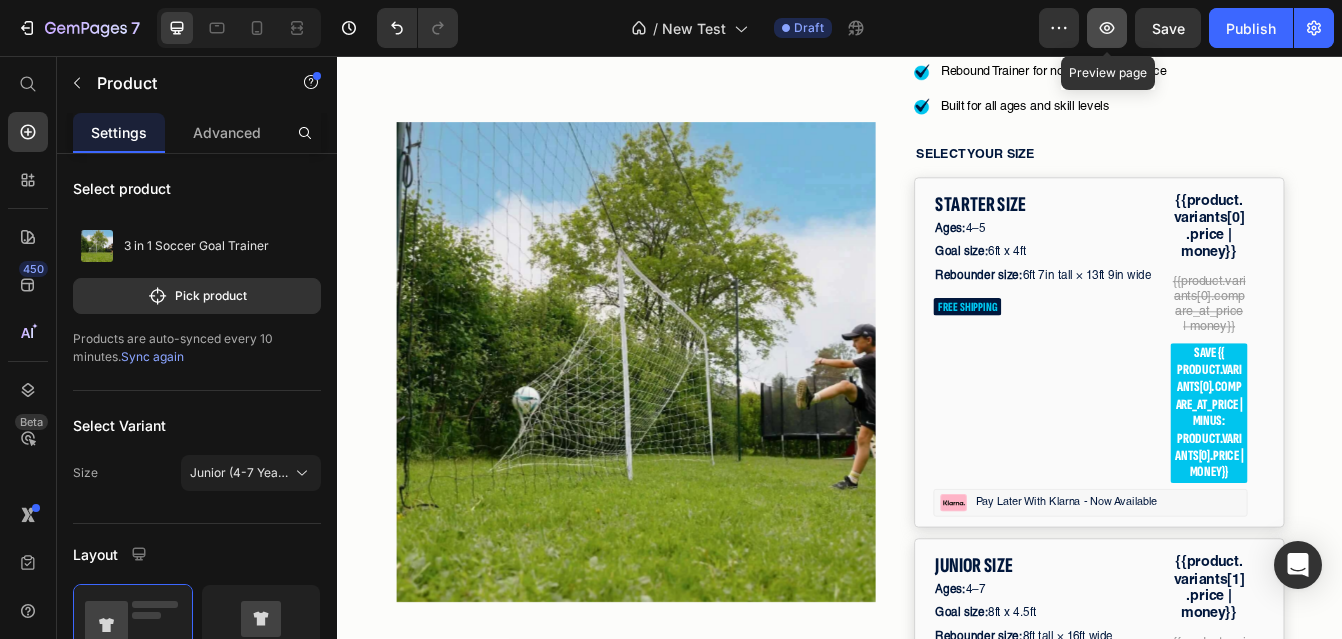 click 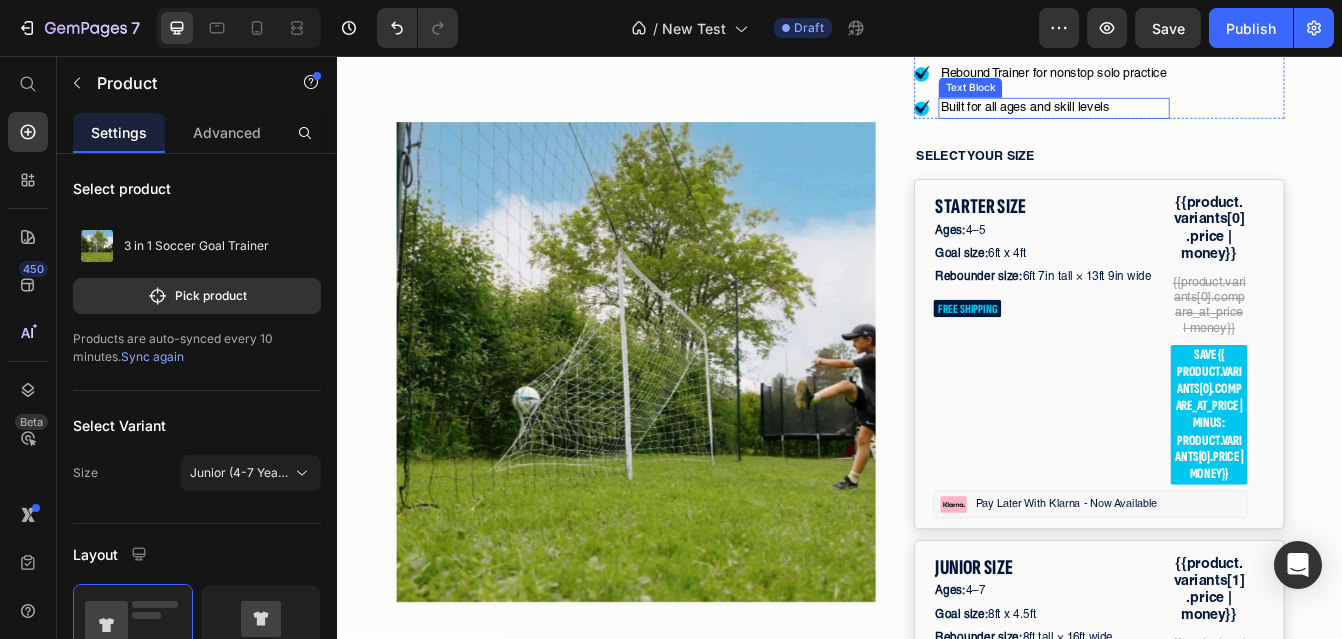 scroll, scrollTop: 5512, scrollLeft: 0, axis: vertical 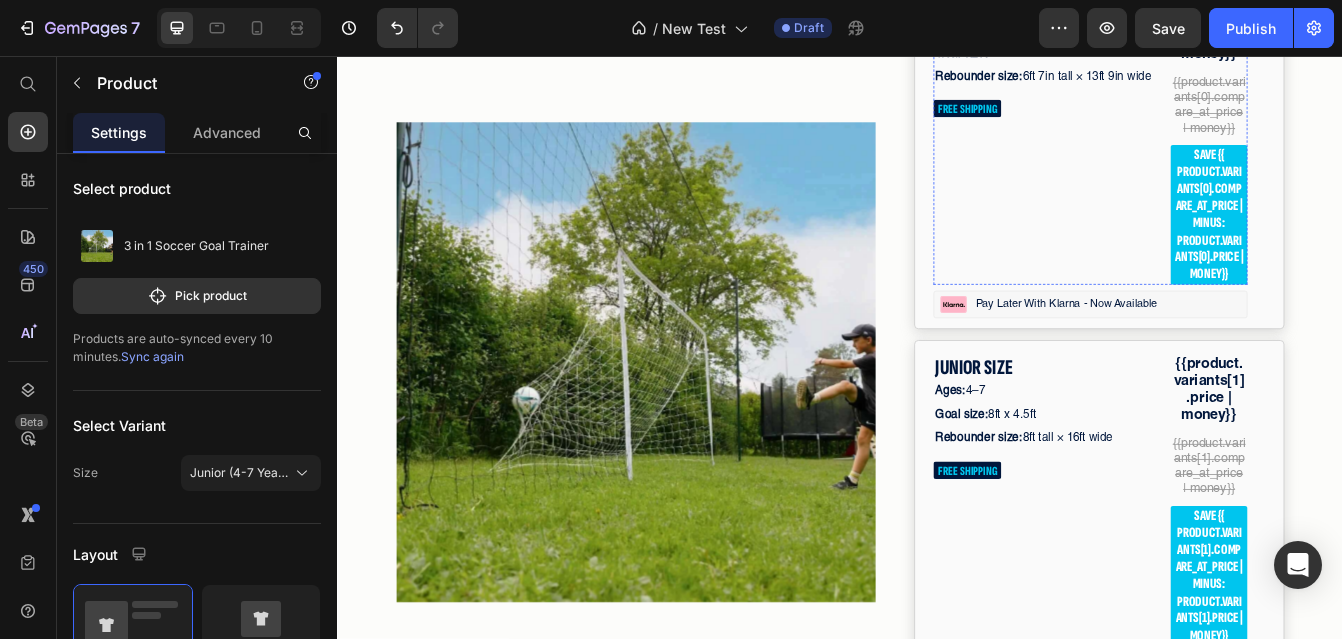 click on "STARTER SIZE" at bounding box center [1185, -3] 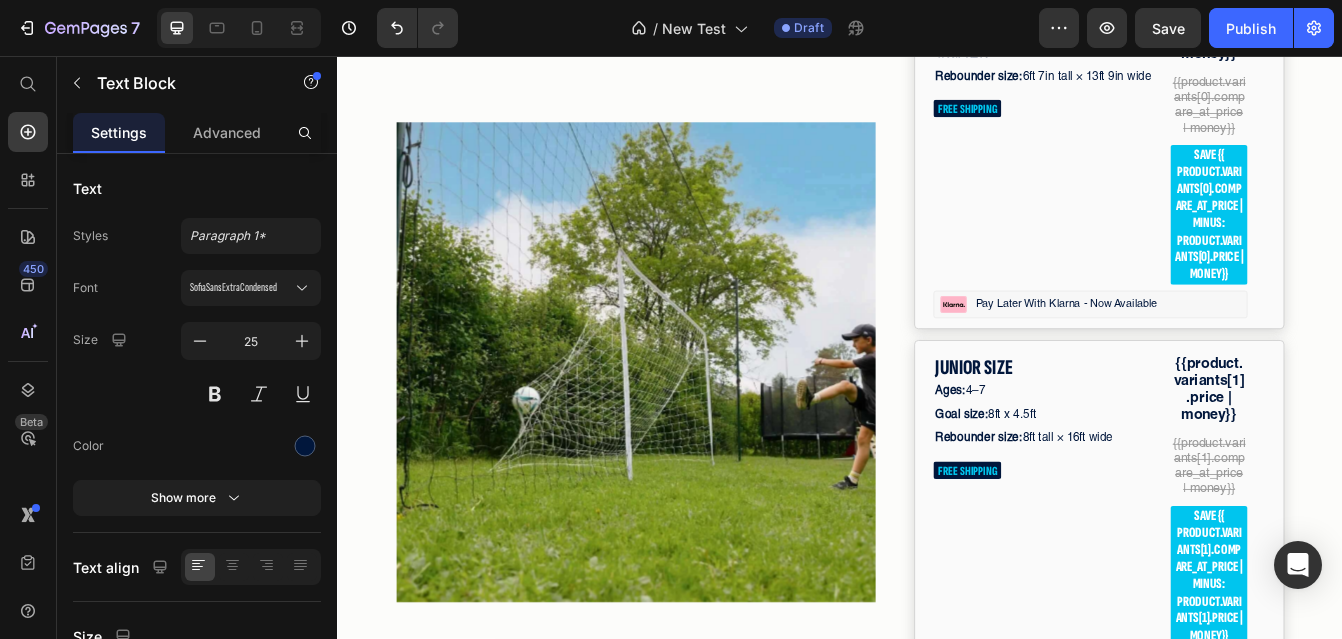 click on "STARTER SIZE" at bounding box center [1185, -3] 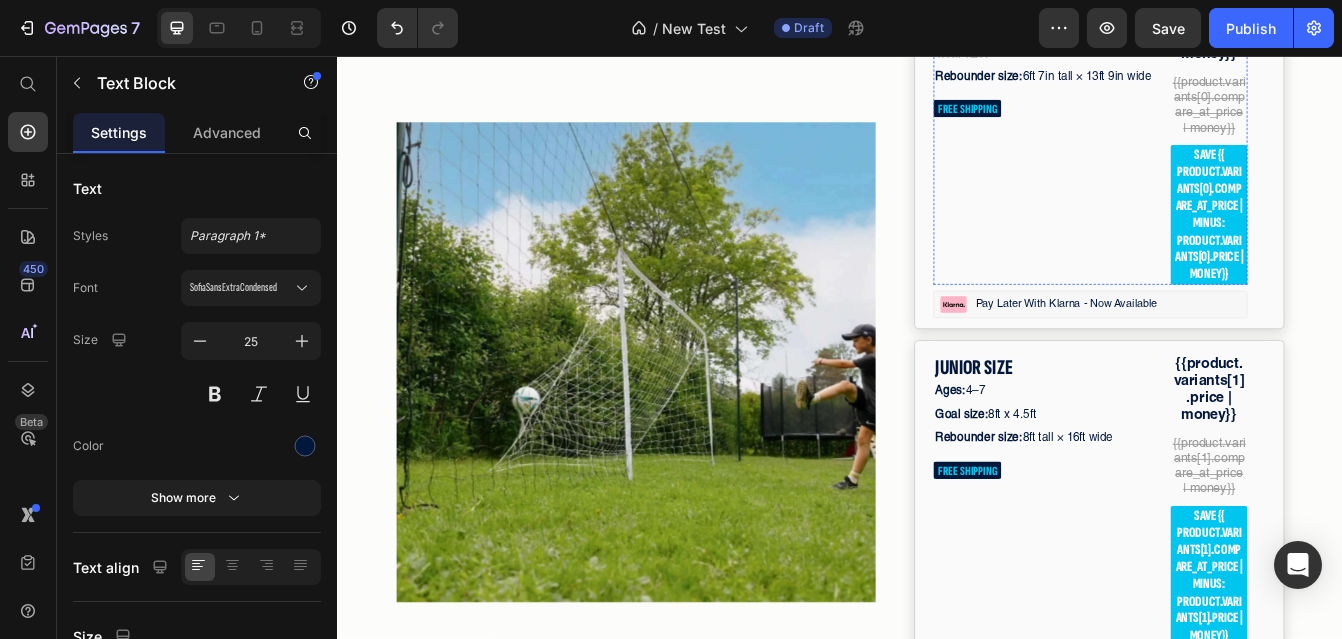 click on "Ages:  4–5" at bounding box center (1185, 27) 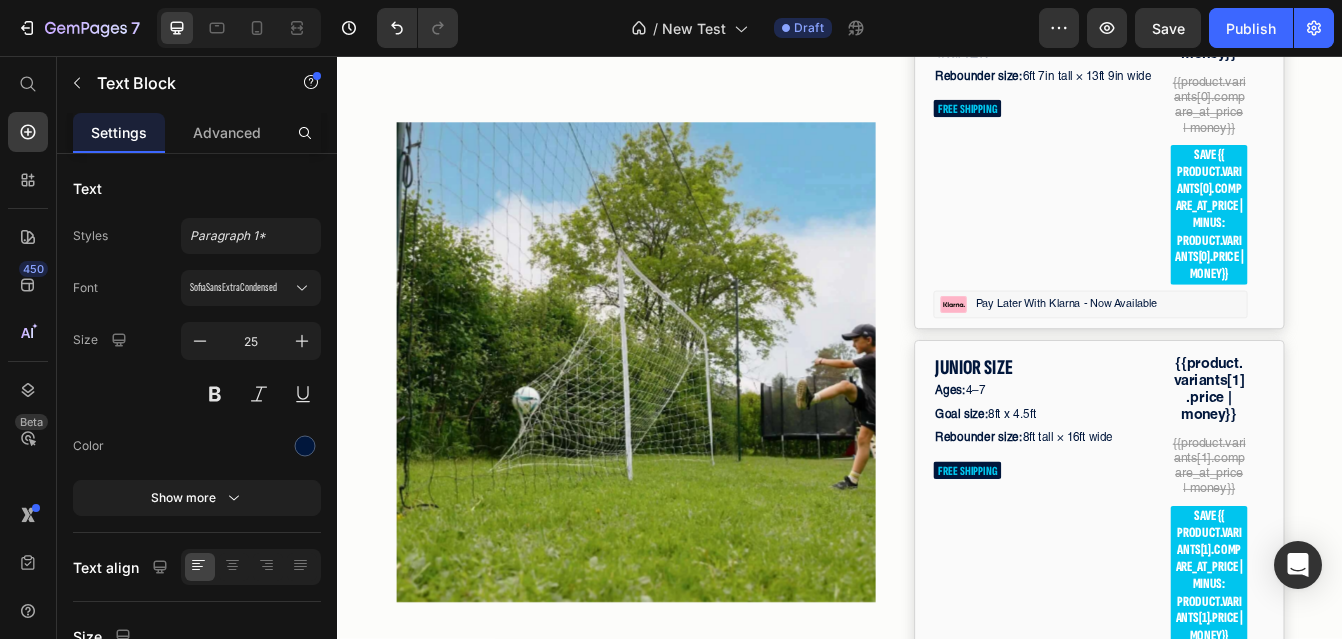 click on "Ages:  4–5" at bounding box center [1185, 27] 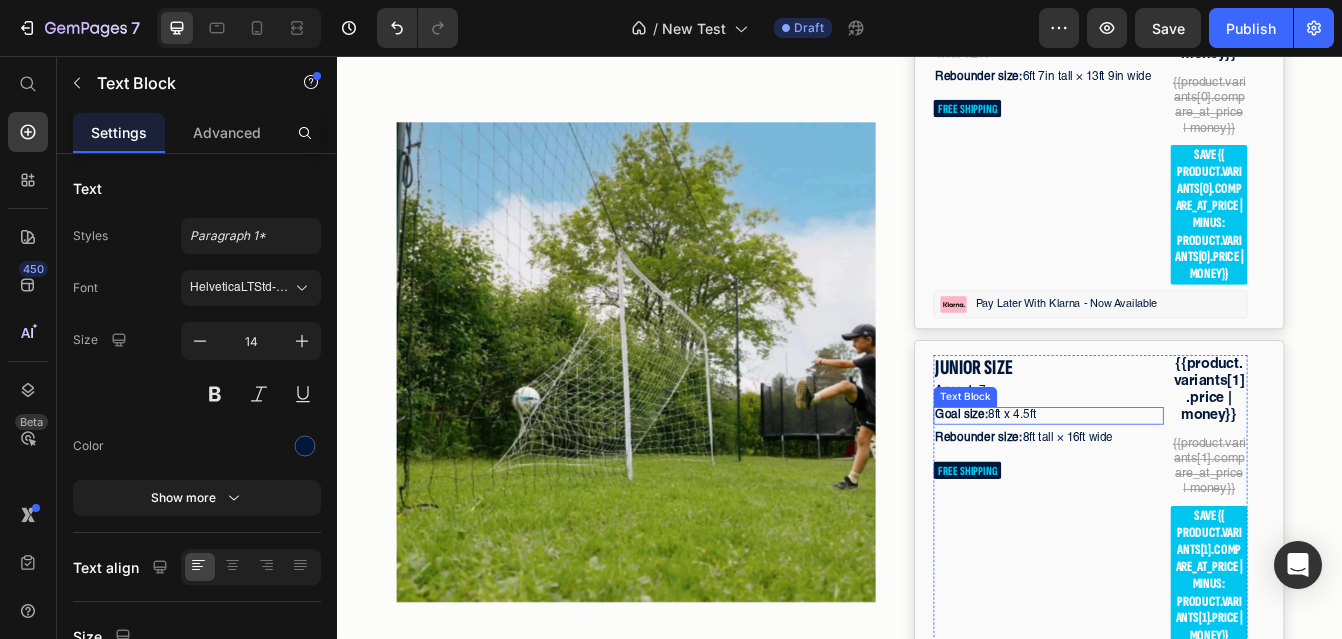 click on "Goal size:  8ft x 4.5ft" at bounding box center (1185, 486) 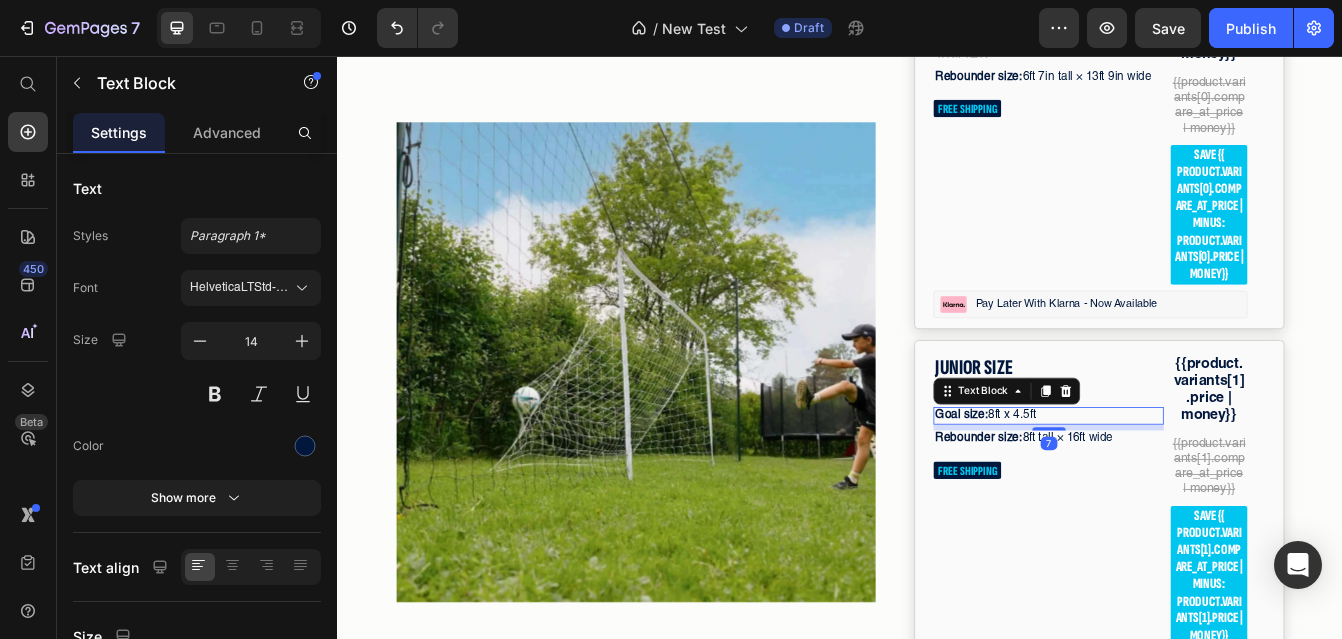 click on "Goal size:  8ft x 4.5ft" at bounding box center (1185, 486) 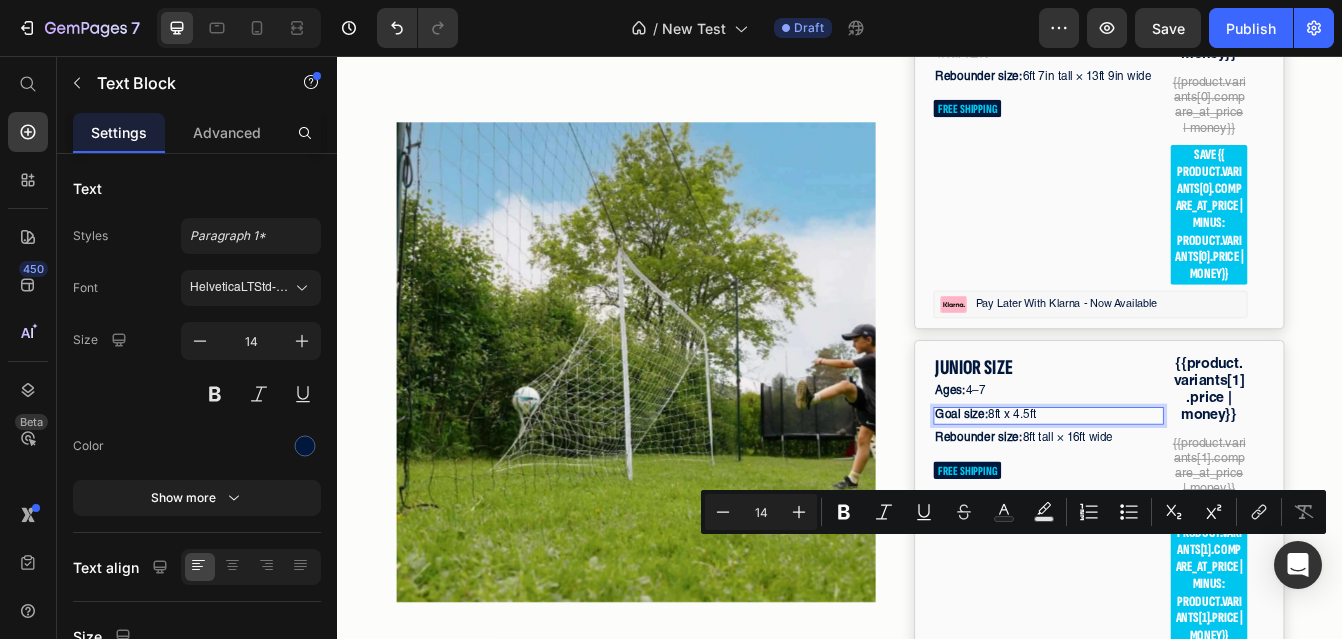 click on "Goal size:  8ft x 4.5ft" at bounding box center [1185, 486] 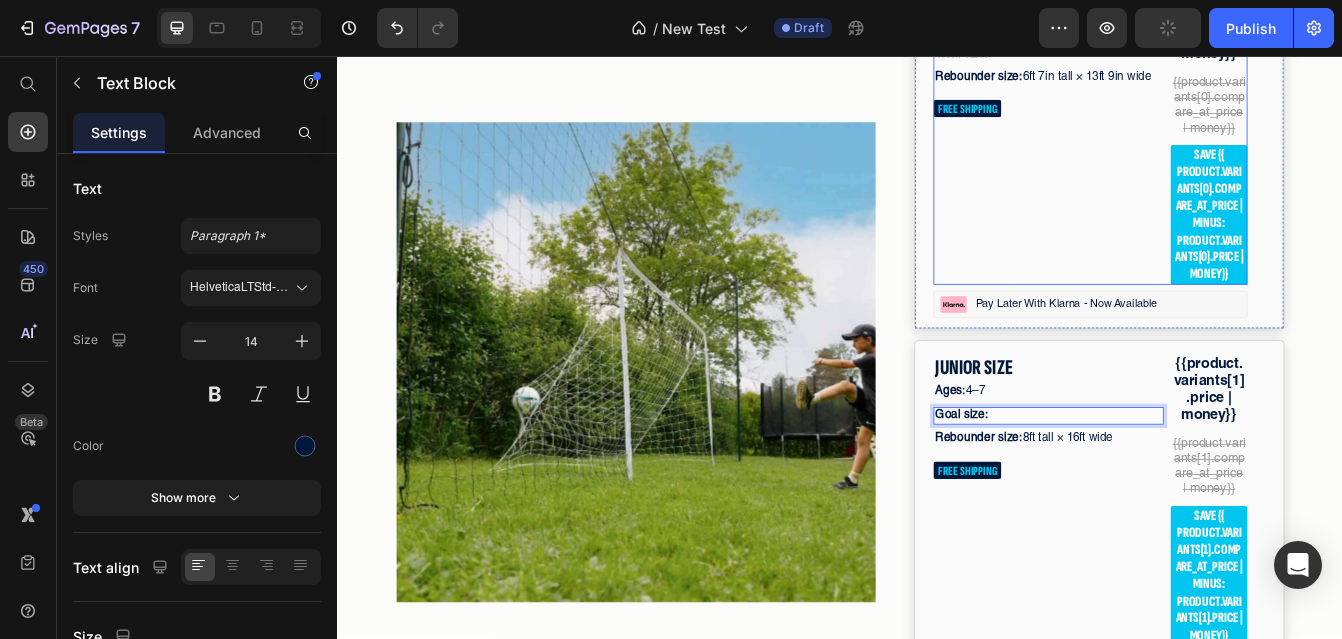 click on "Goal size:  6ft x 4ft" at bounding box center [1185, 55] 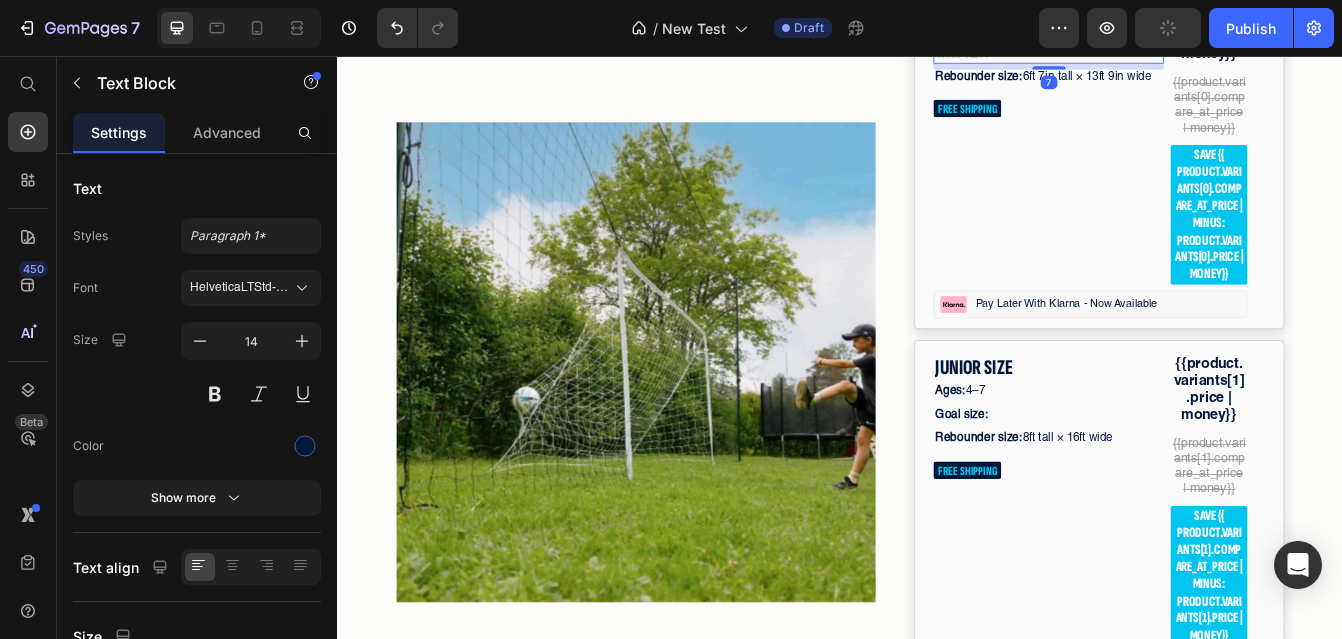 click on "Goal size:  6ft x 4ft" at bounding box center [1185, 55] 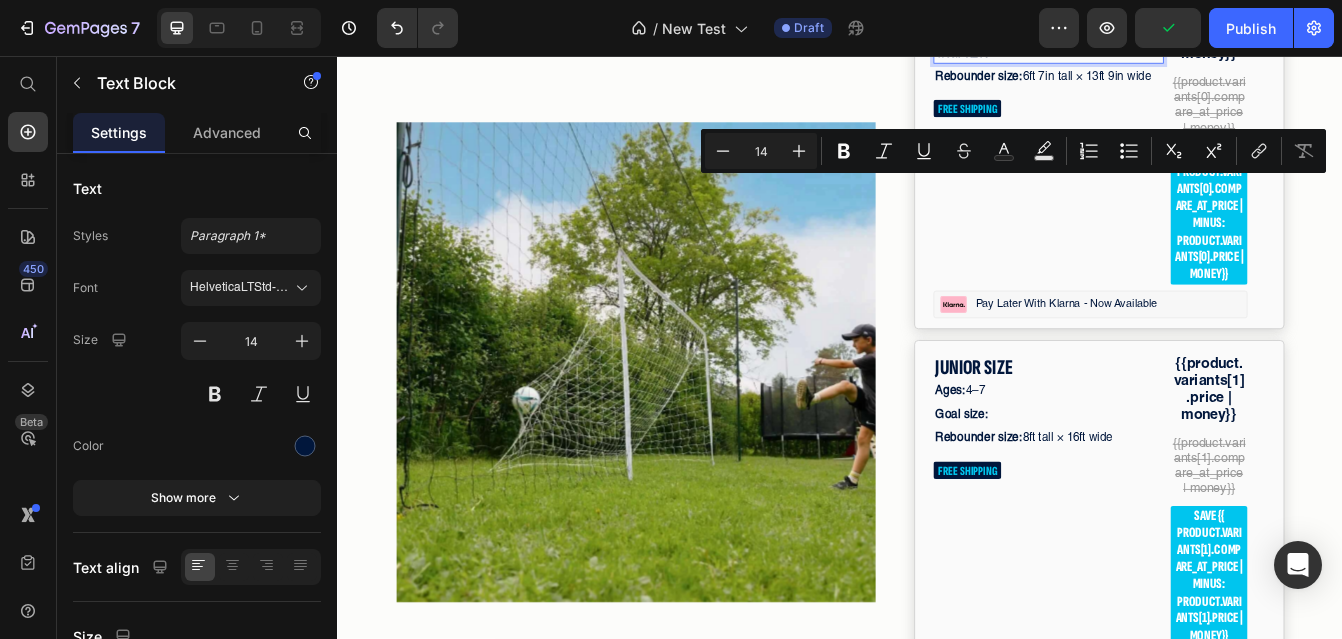 click on "Goal size:  6ft x 4ft" at bounding box center (1185, 55) 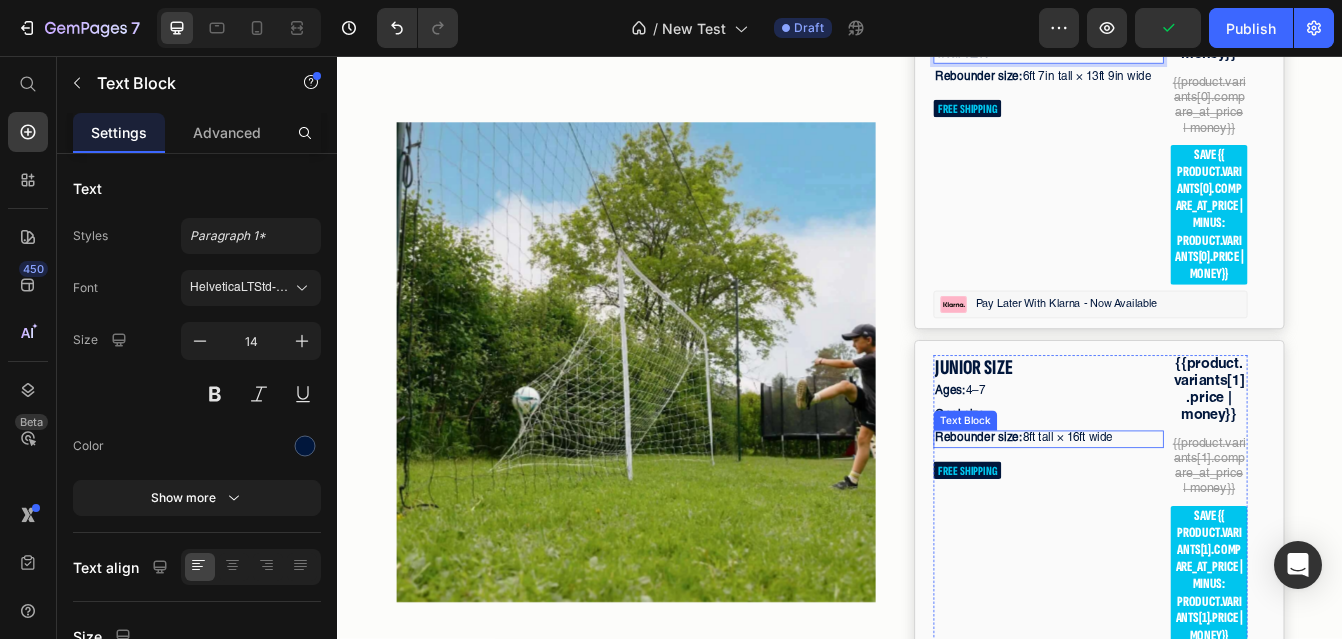 click on "Rebounder size:  8ft tall × 16ft wide" at bounding box center [1185, 514] 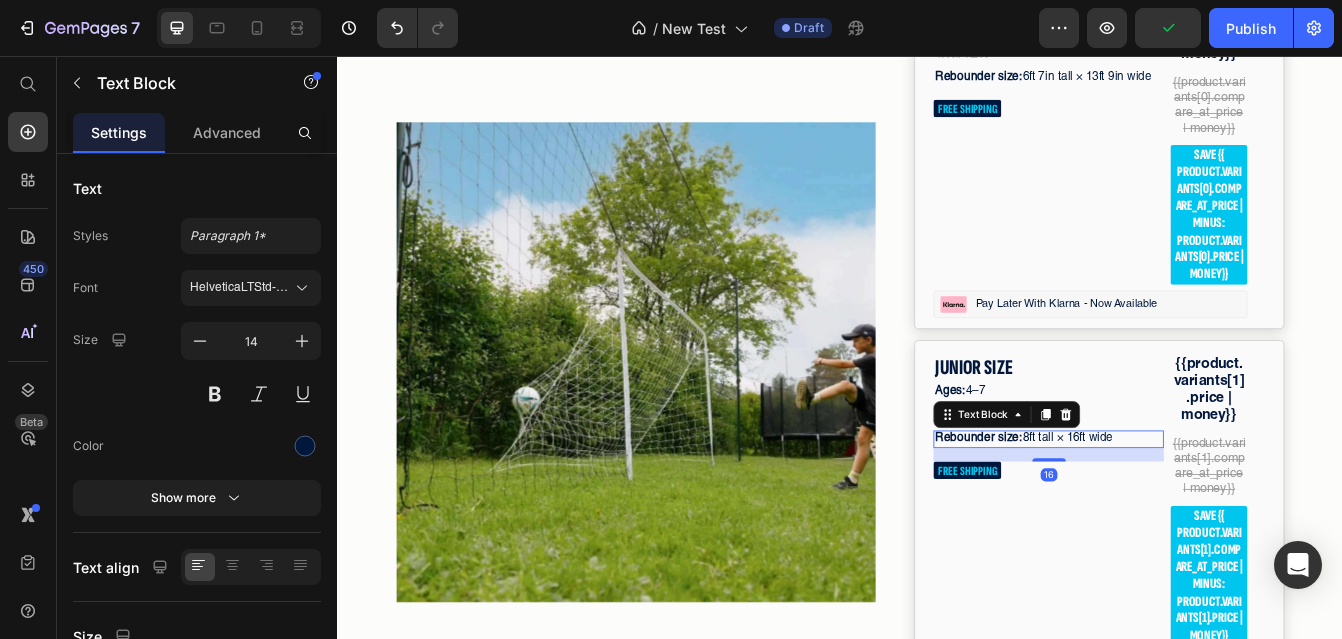 click on "Rebounder size:  8ft tall × 16ft wide" at bounding box center (1185, 514) 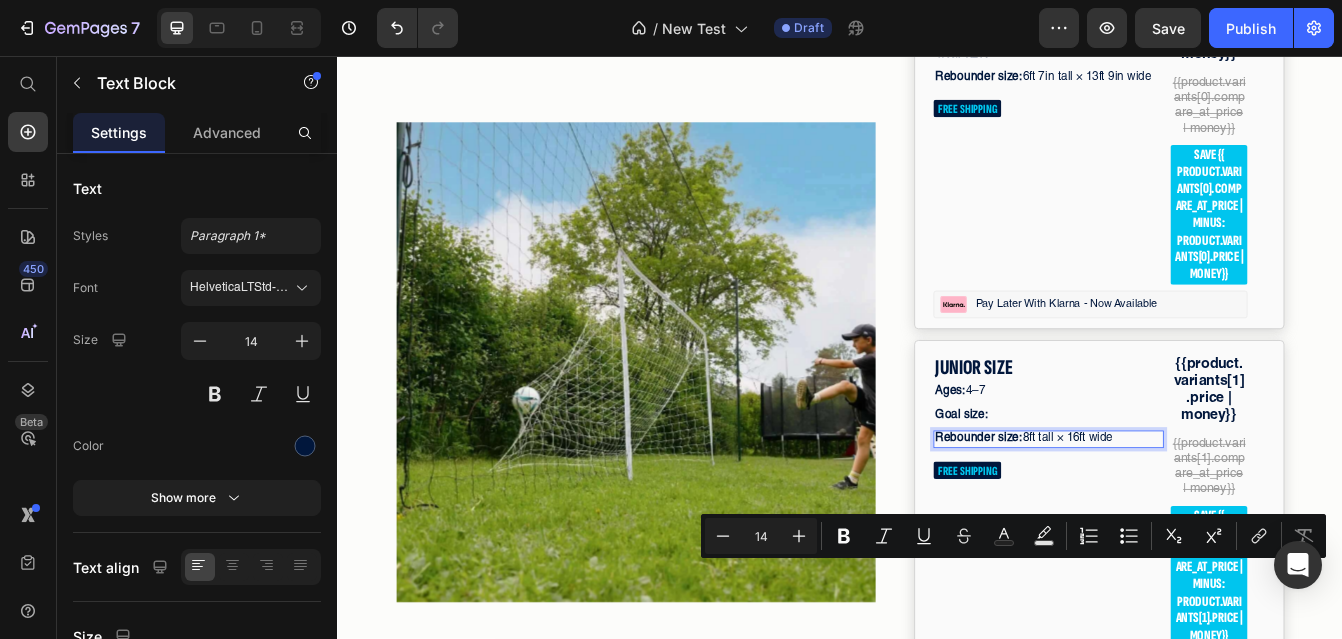 click on "Rebounder size:  8ft tall × 16ft wide" at bounding box center [1185, 514] 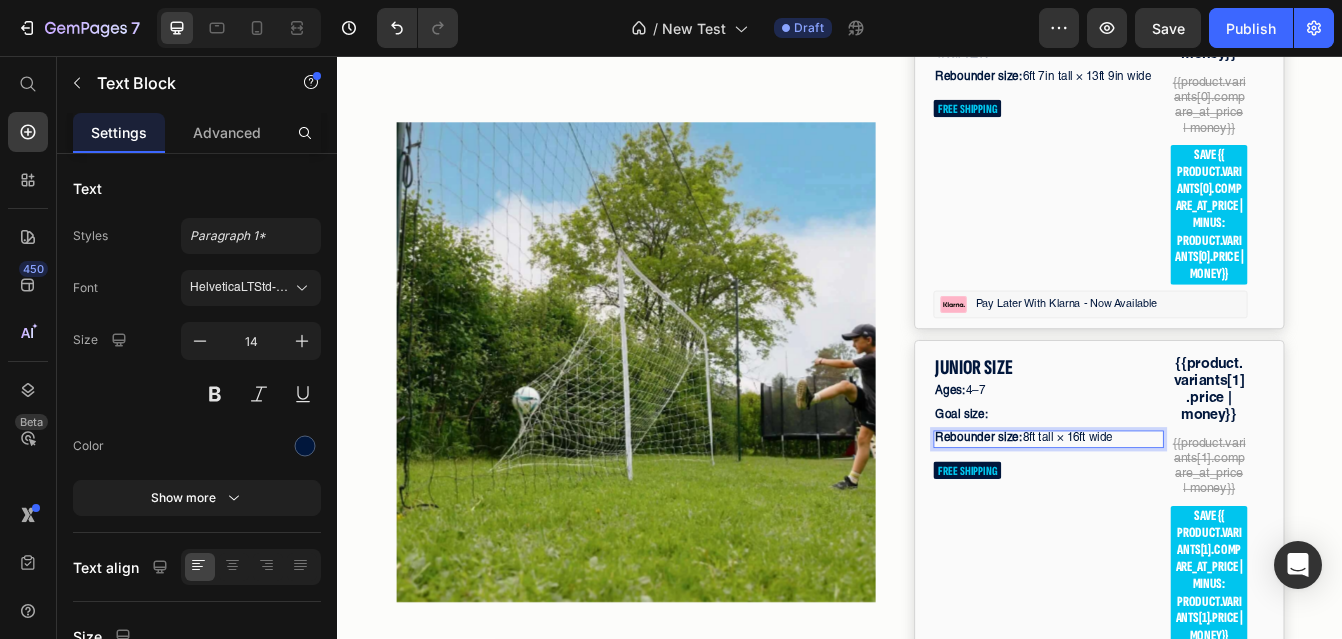 drag, startPoint x: 1153, startPoint y: 663, endPoint x: 1169, endPoint y: 669, distance: 17.088007 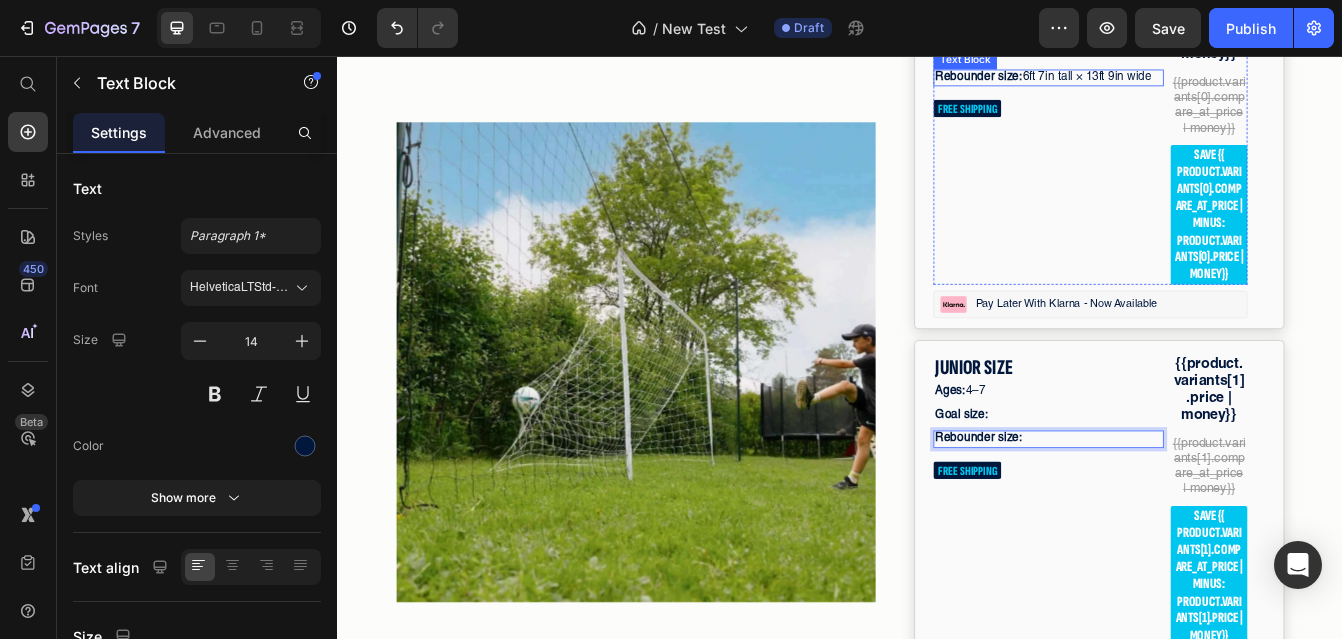 click on "Rebounder size:  6ft 7in tall × 13ft 9in wide" at bounding box center [1185, 83] 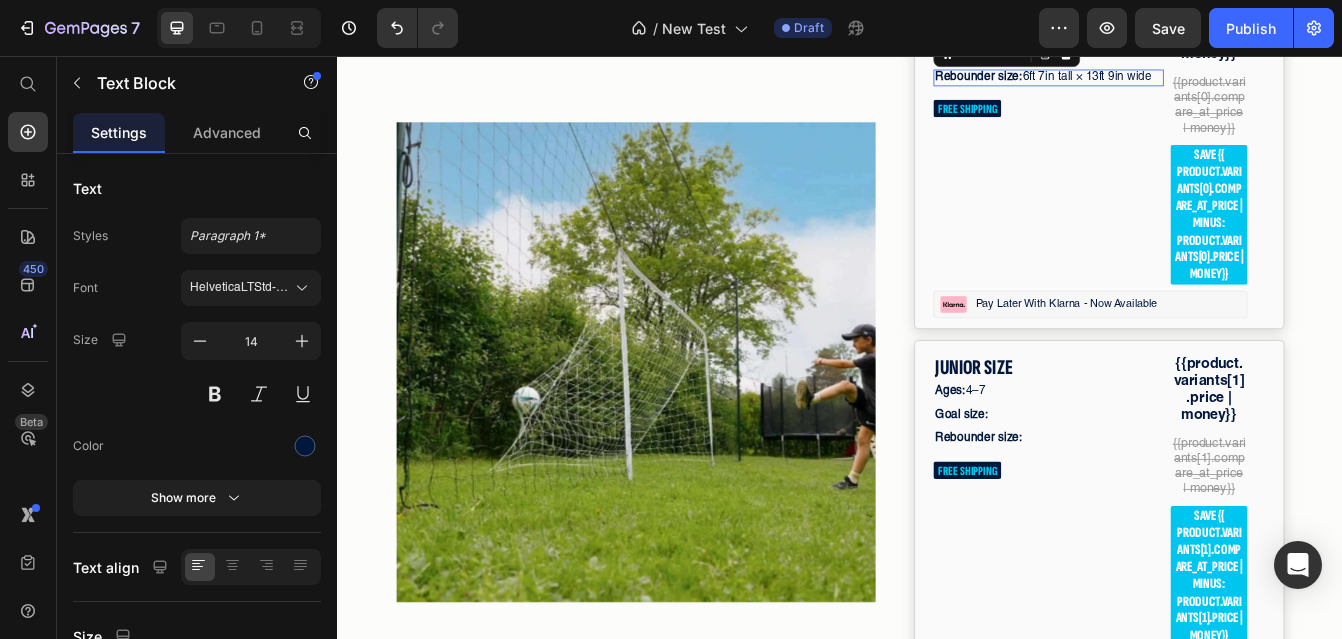 click on "Rebounder size:  6ft 7in tall × 13ft 9in wide" at bounding box center [1185, 83] 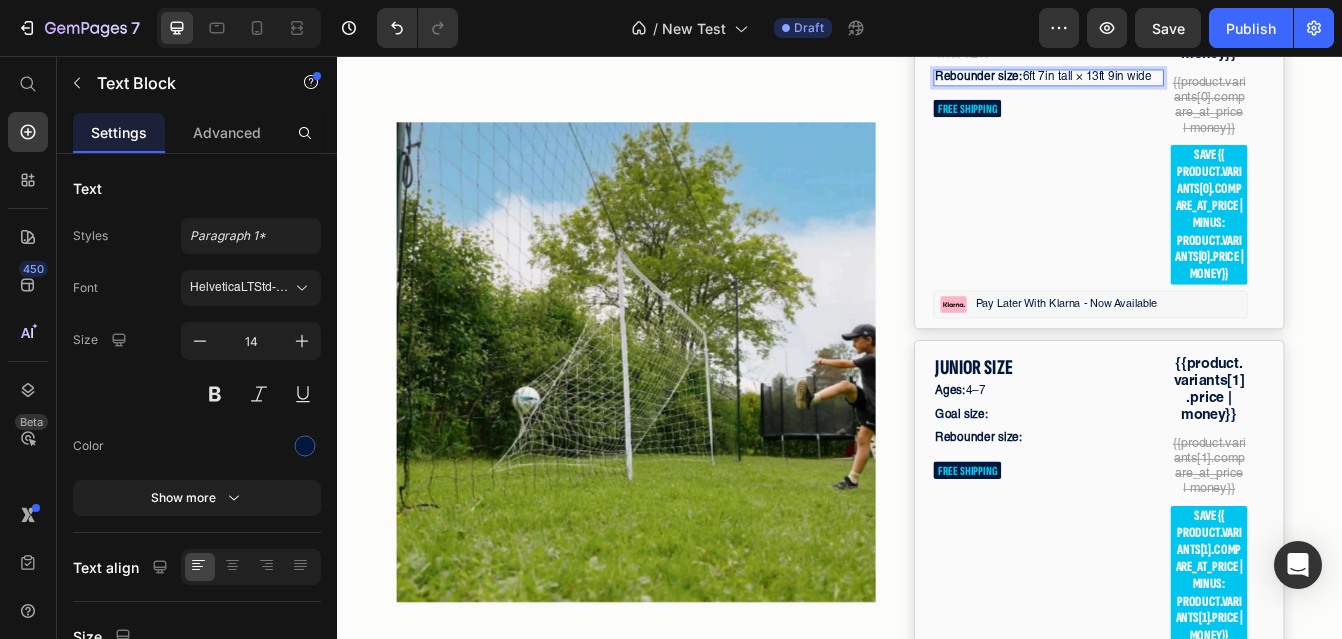 click on "Rebounder size:  6ft 7in tall × 13ft 9in wide" at bounding box center (1185, 83) 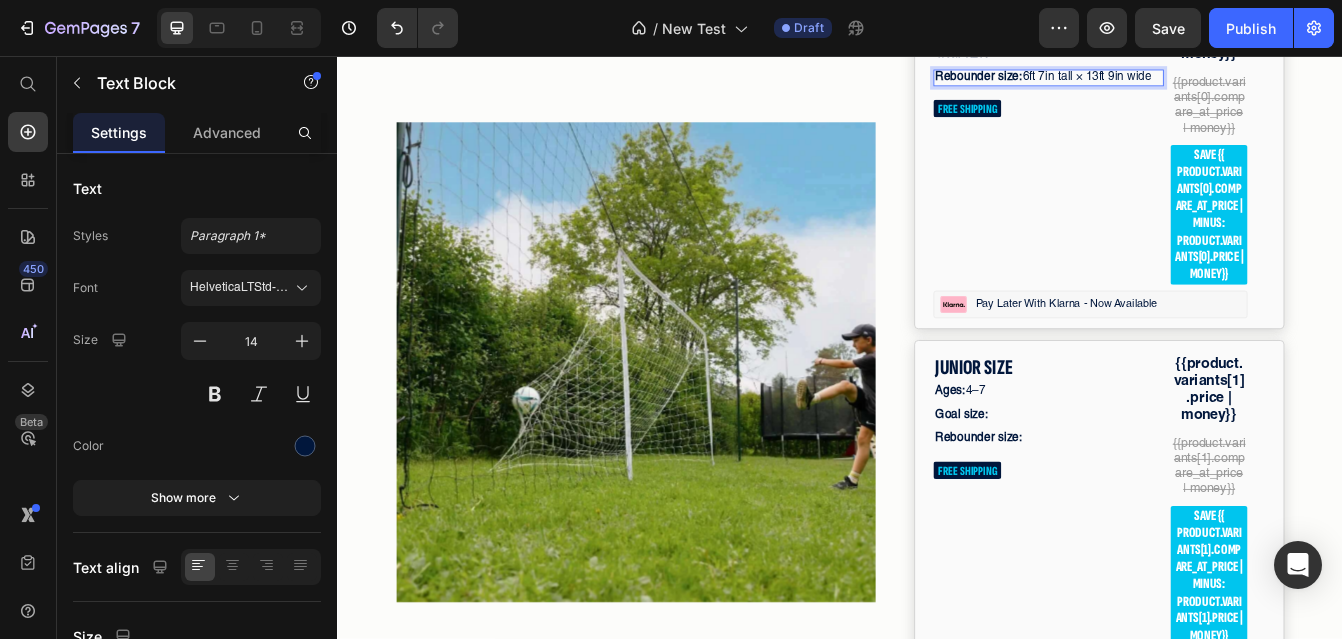 drag, startPoint x: 1157, startPoint y: 235, endPoint x: 1319, endPoint y: 236, distance: 162.00308 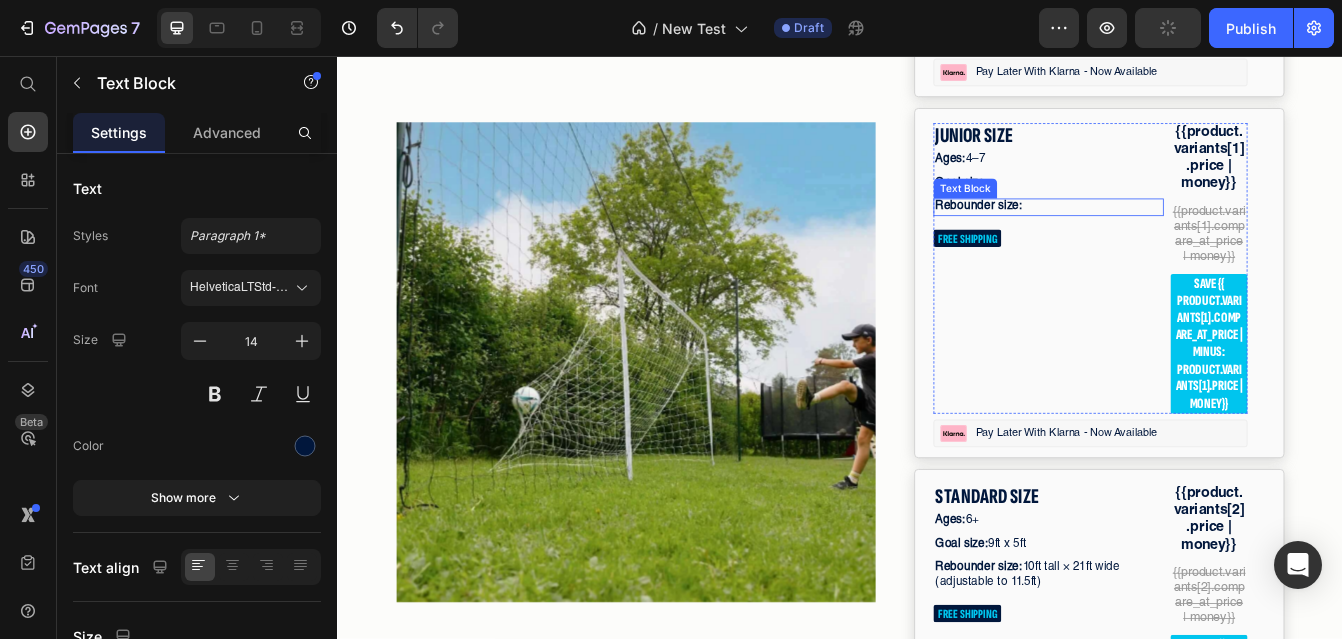 scroll, scrollTop: 5957, scrollLeft: 0, axis: vertical 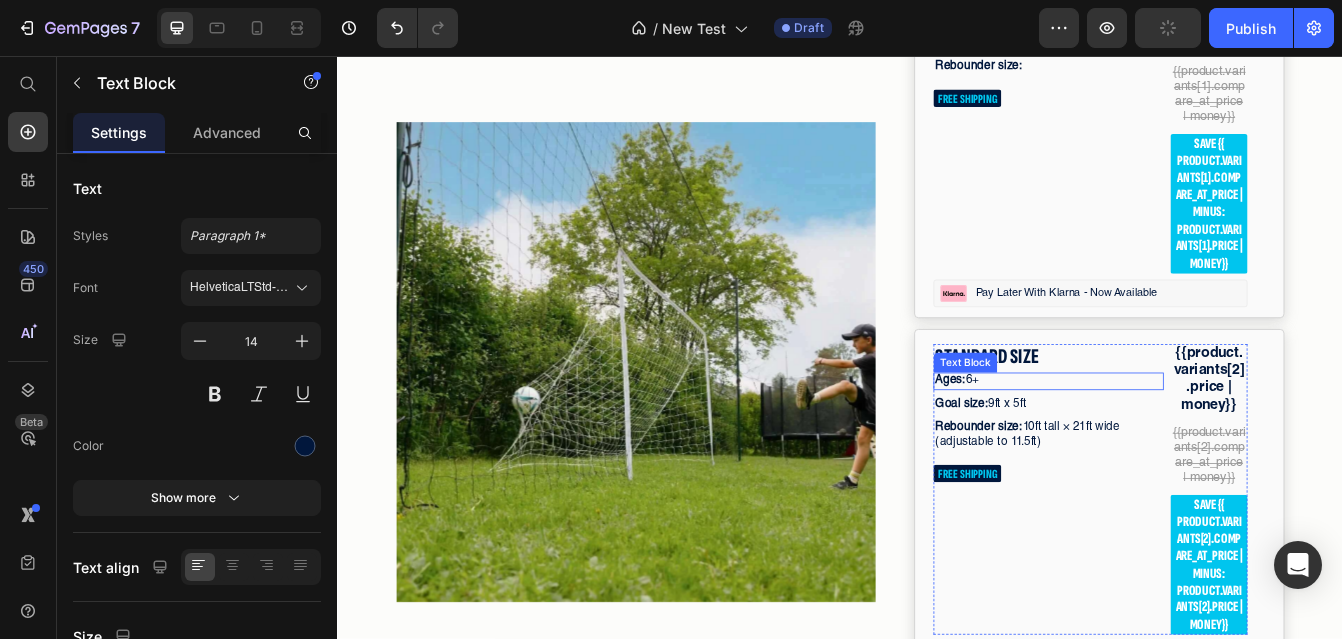 click on "Text Block" at bounding box center (1086, 422) 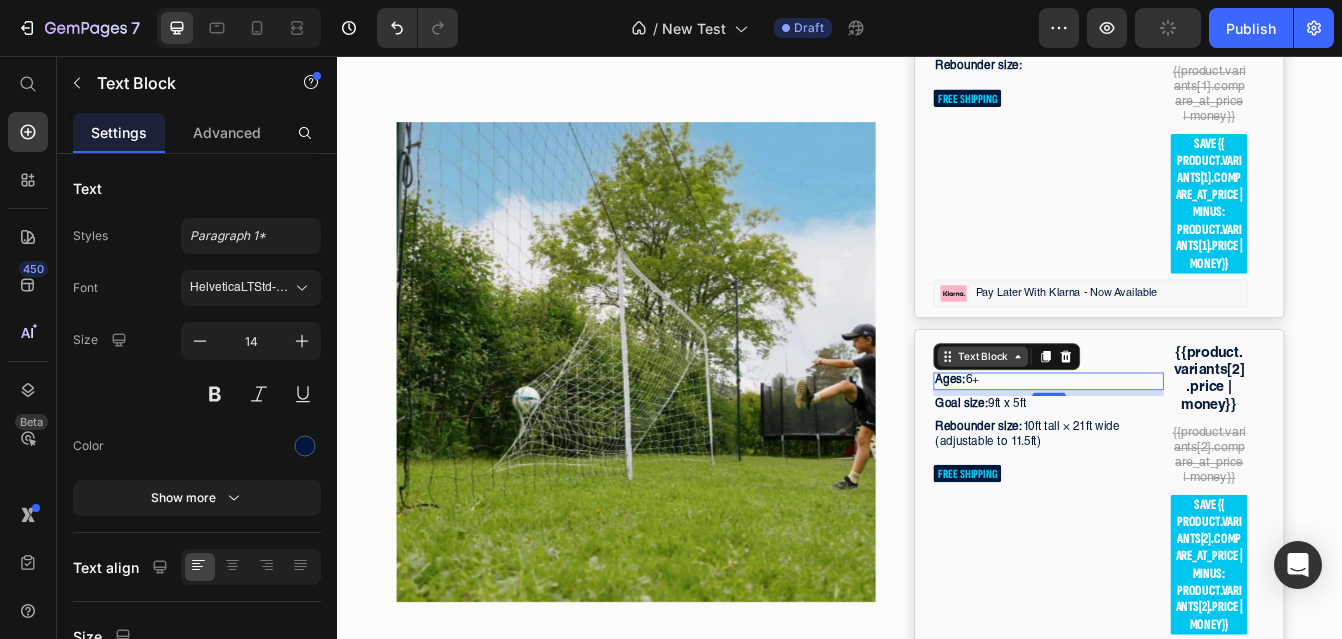 click on "Text Block" at bounding box center [1107, 415] 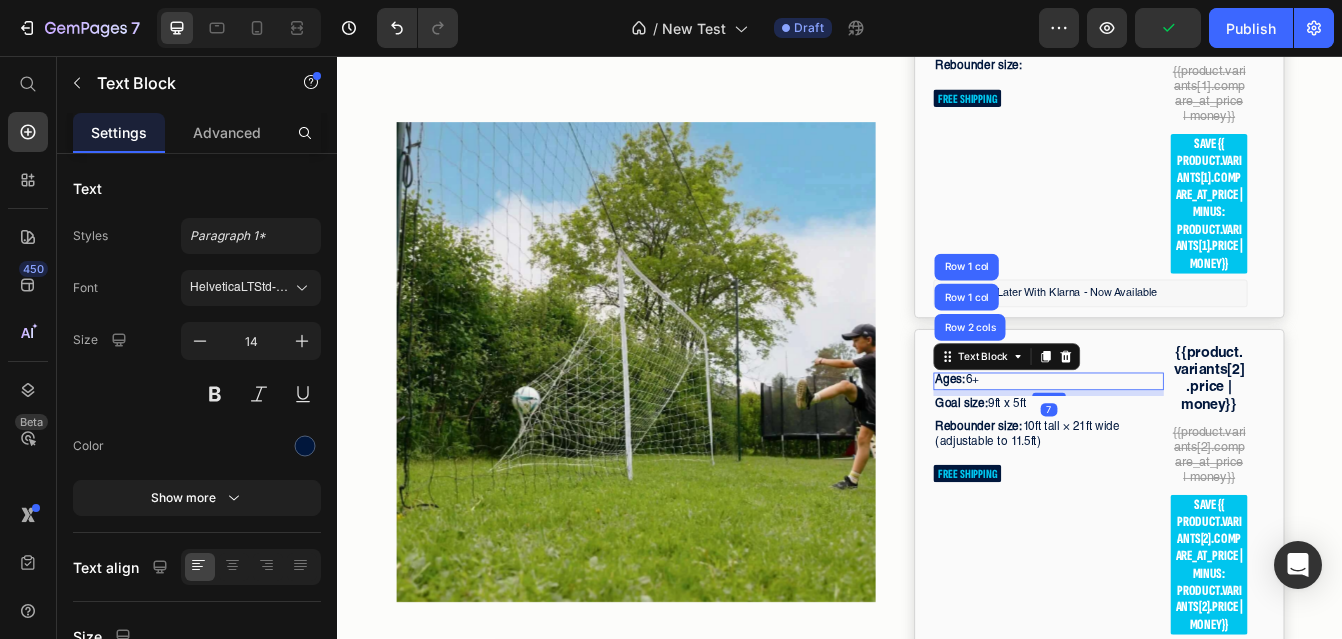 click on "Ages:  6+" at bounding box center (1185, 444) 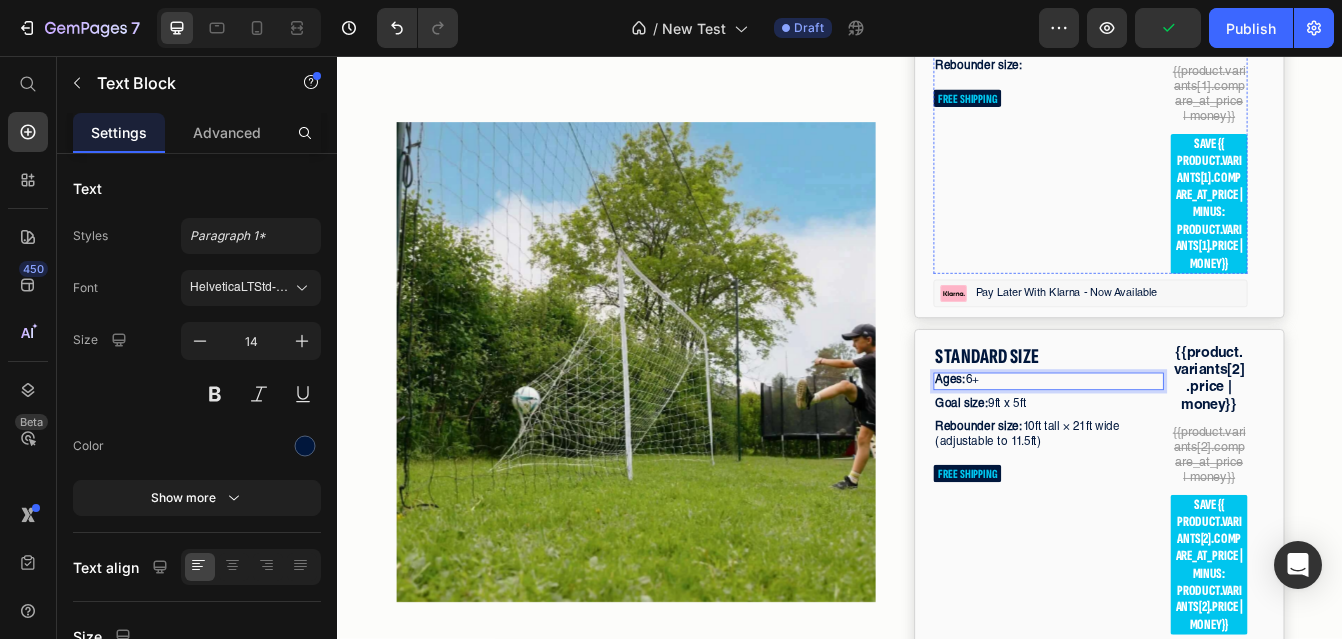 click on "Ages:  4–7" at bounding box center [1185, 13] 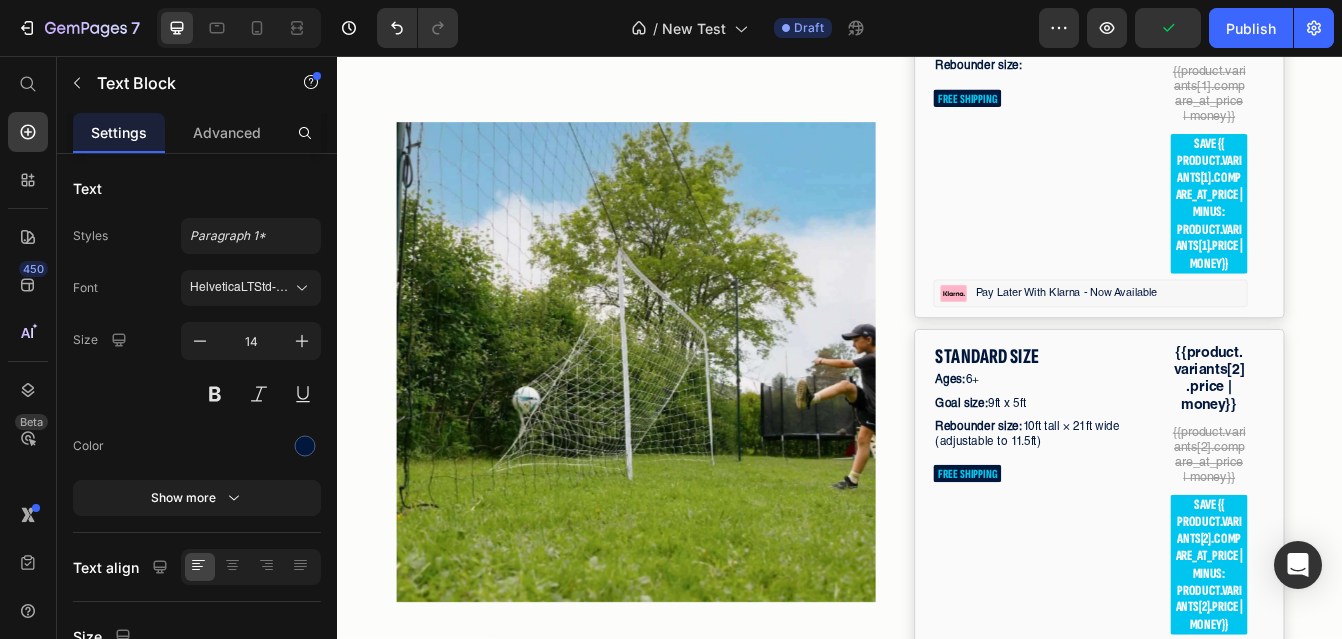 click on "Ages:  4–7" at bounding box center [1185, 13] 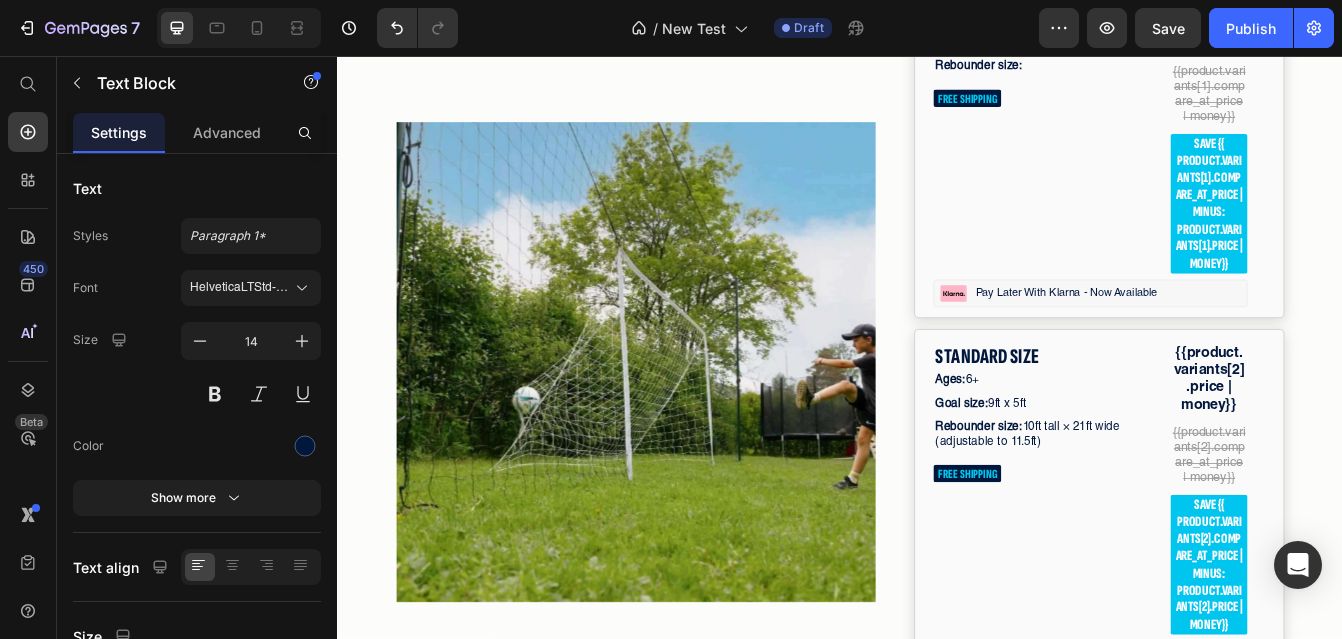 drag, startPoint x: 1089, startPoint y: 167, endPoint x: 1130, endPoint y: 167, distance: 41 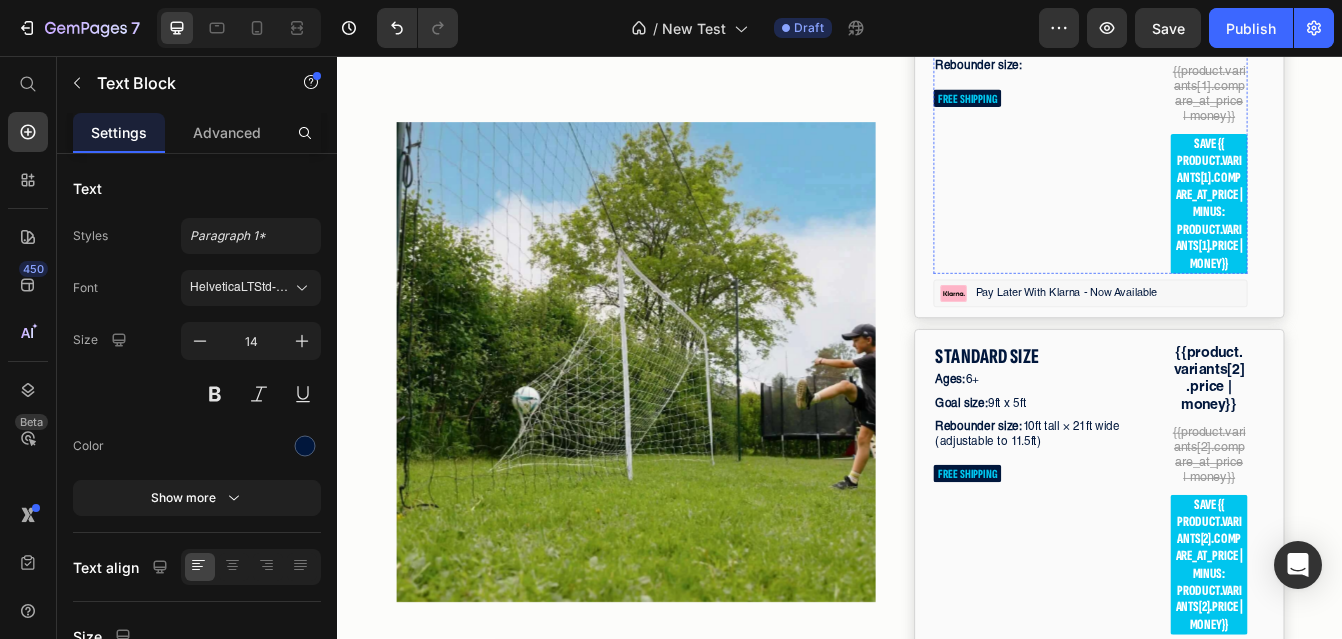 click on "JUNIOR SIZE" at bounding box center (1185, -17) 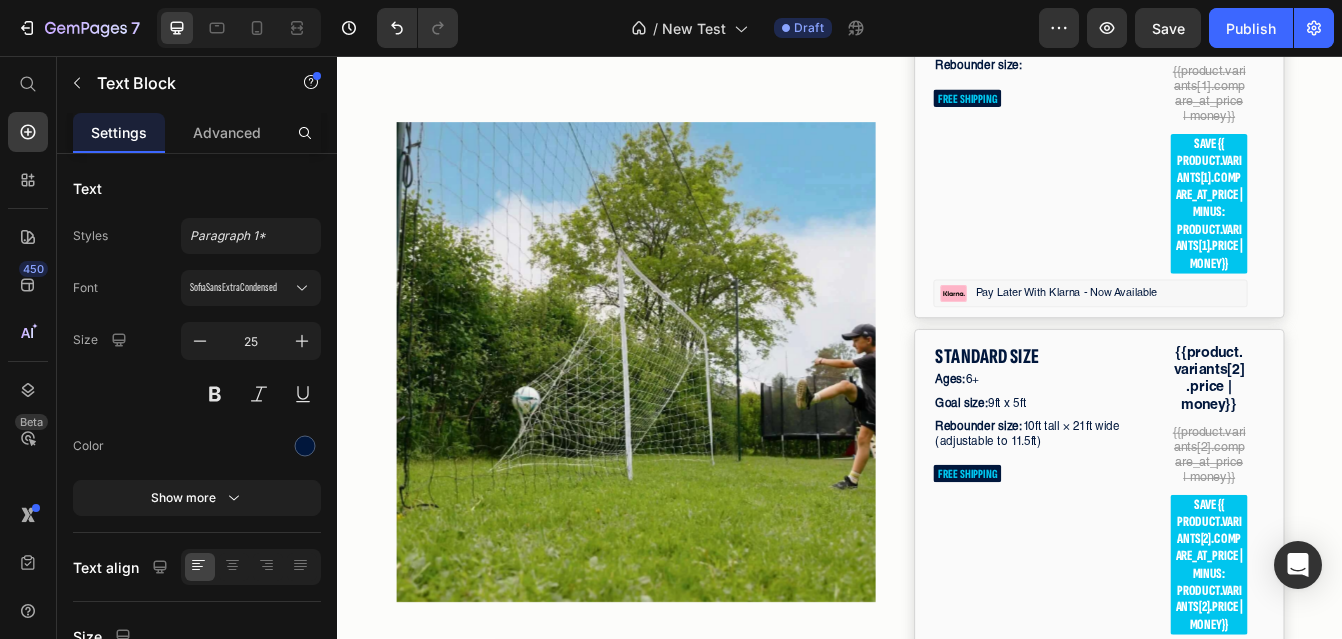 click on "JUNIOR SIZE" at bounding box center (1185, -17) 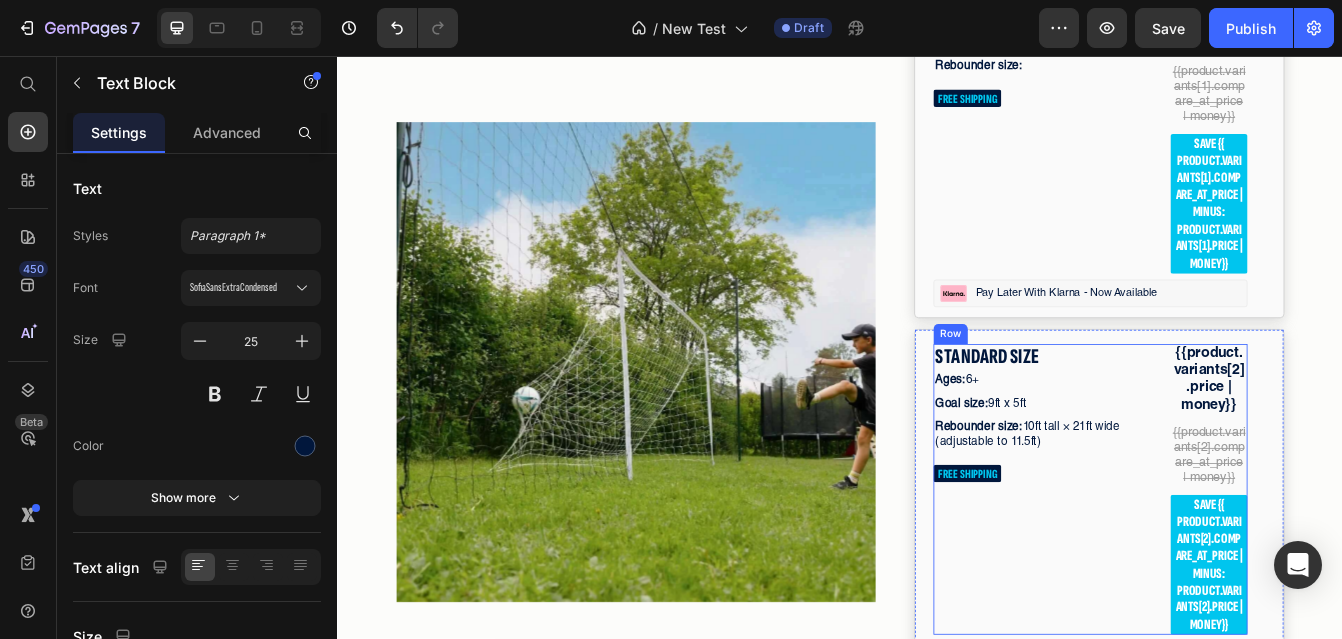 click on "Goal size:  9ft x 5ft" at bounding box center (1185, 472) 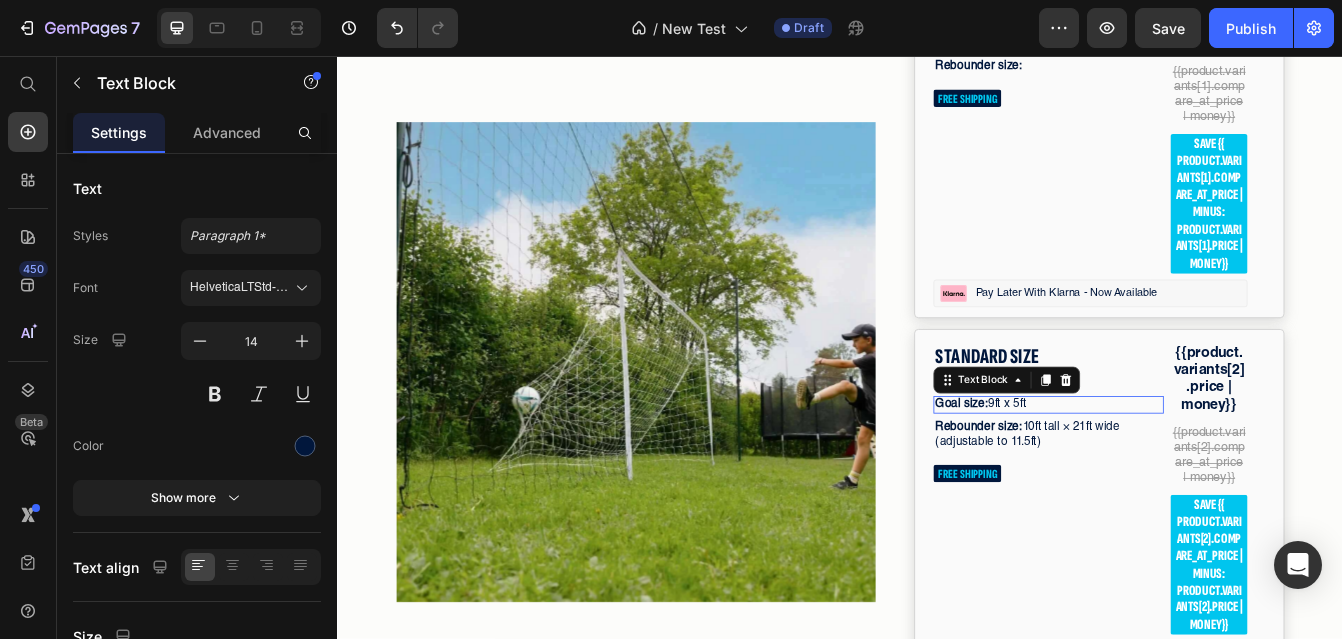 click on "Goal size:  9ft x 5ft" at bounding box center (1185, 472) 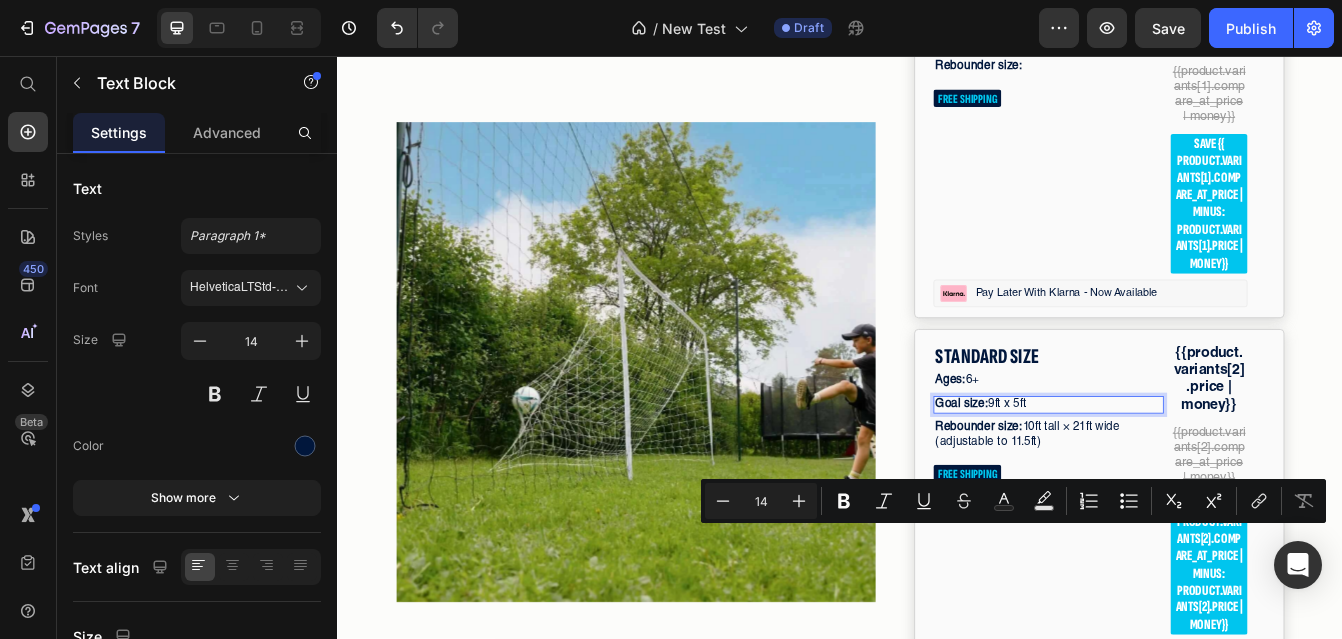 click on "Goal size:  9ft x 5ft" at bounding box center [1185, 472] 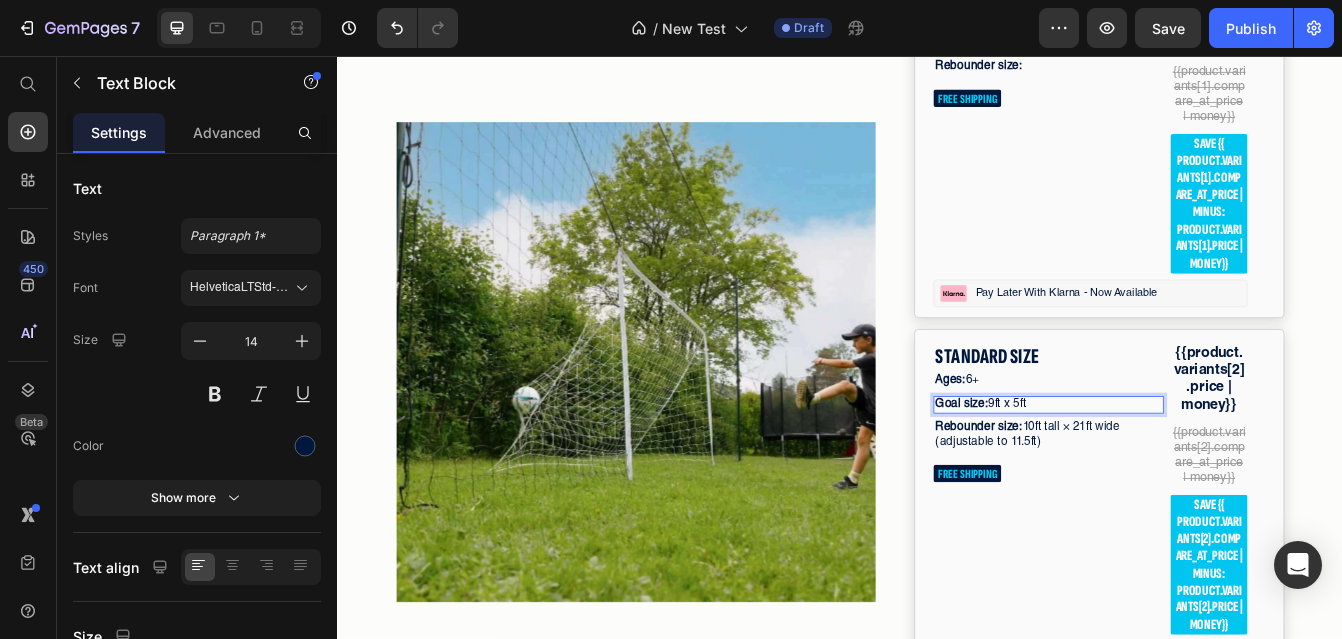 click on "Goal size:  9ft x 5ft" at bounding box center [1185, 472] 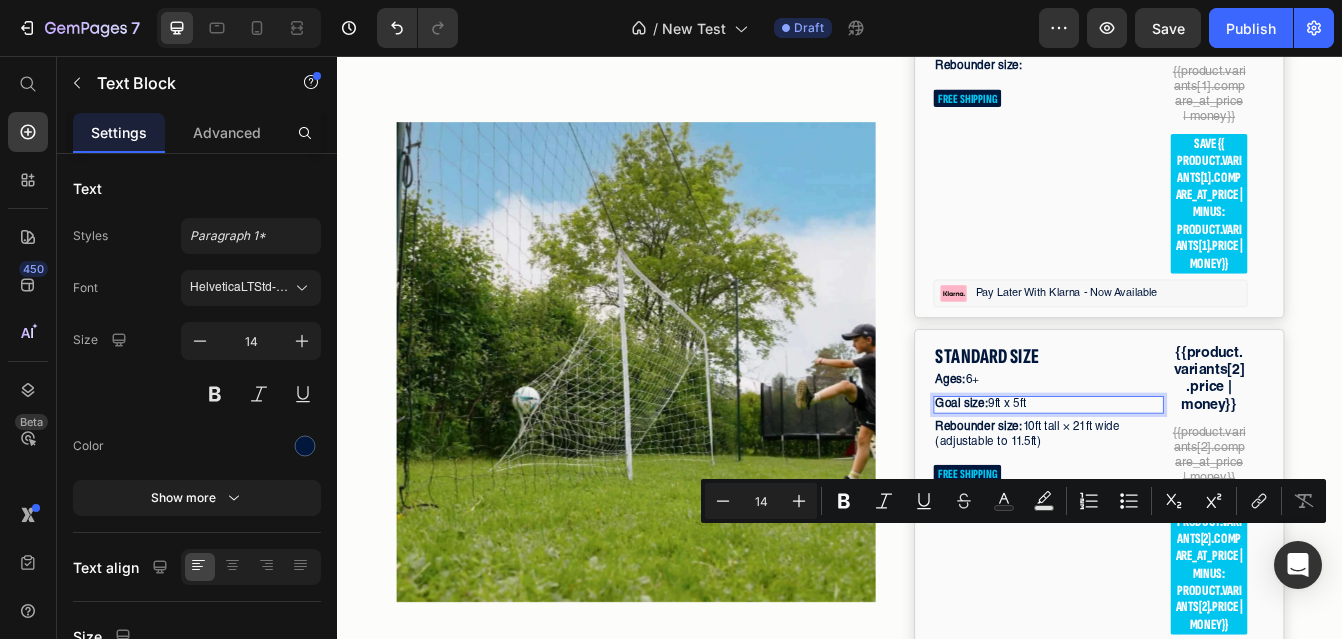 drag, startPoint x: 1181, startPoint y: 622, endPoint x: 1116, endPoint y: 624, distance: 65.03076 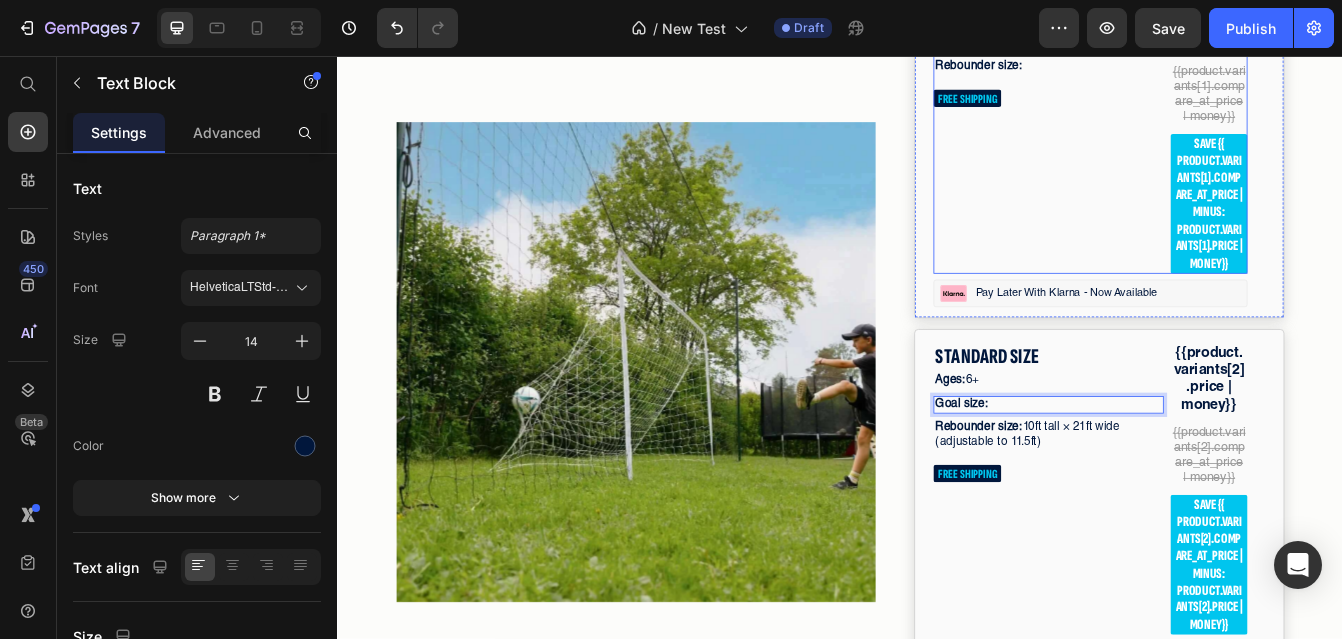 click on "Goal size:" at bounding box center (1185, 41) 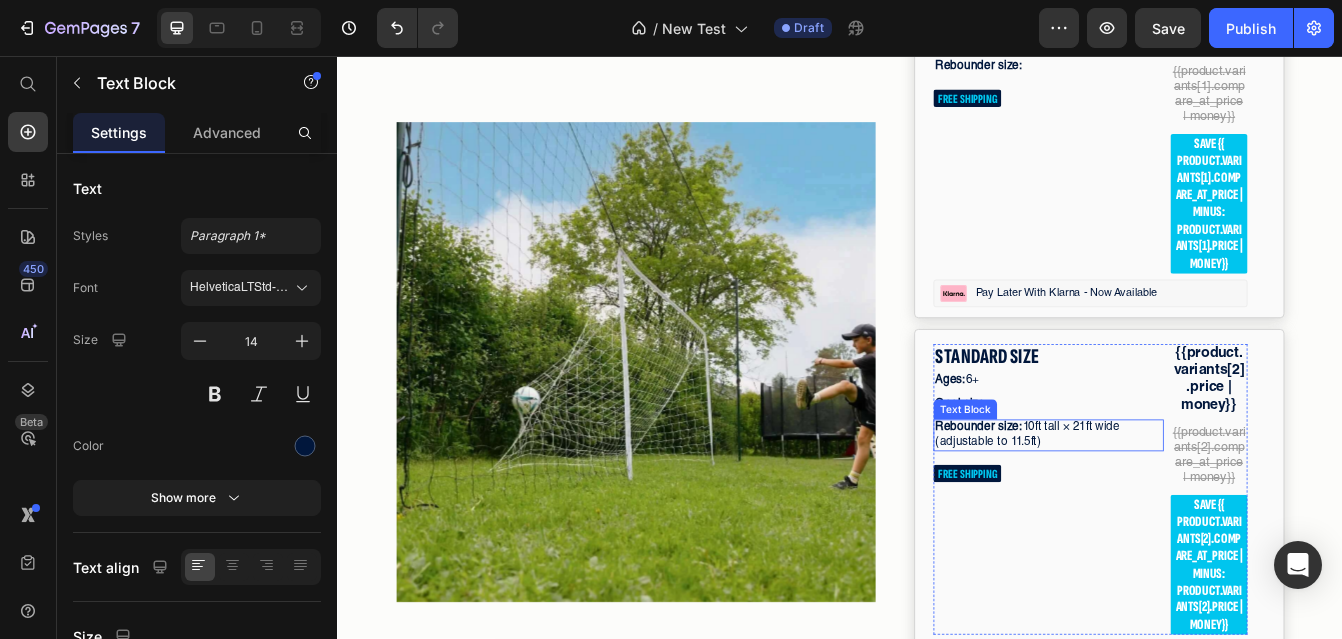 click on "Rebounder size:  10ft tall × 21ft wide (adjustable to 11.5ft)" at bounding box center [1185, 509] 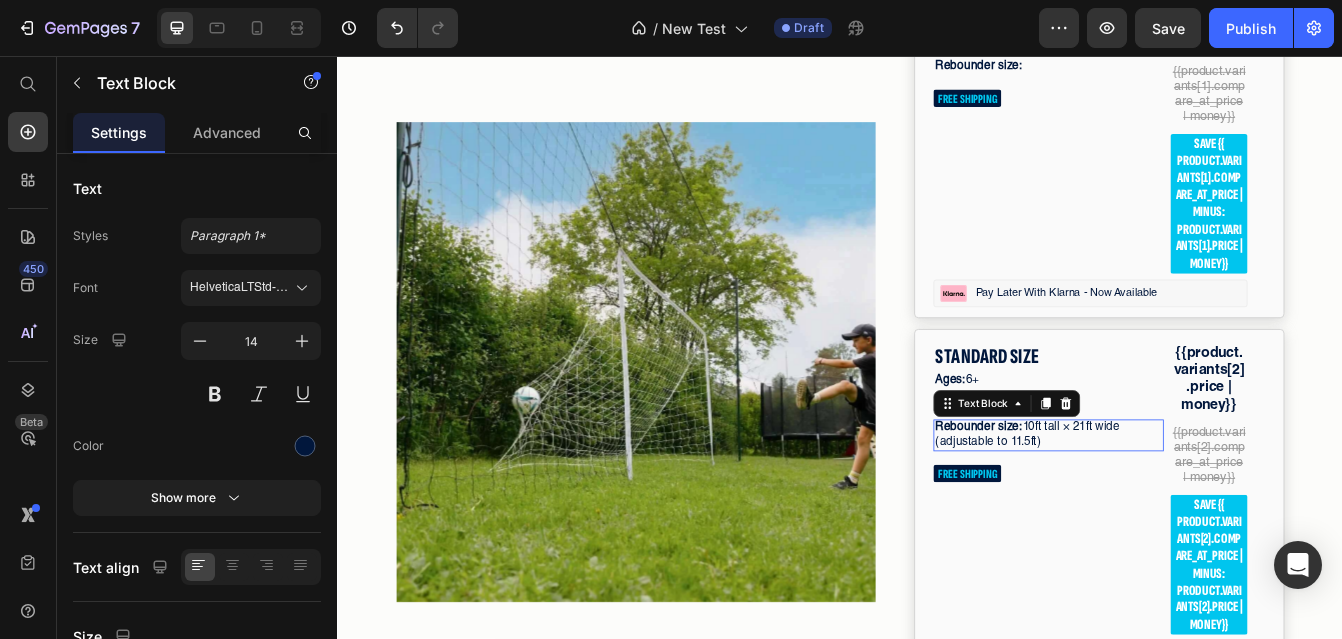click on "Rebounder size:  10ft tall × 21ft wide (adjustable to 11.5ft)" at bounding box center (1185, 509) 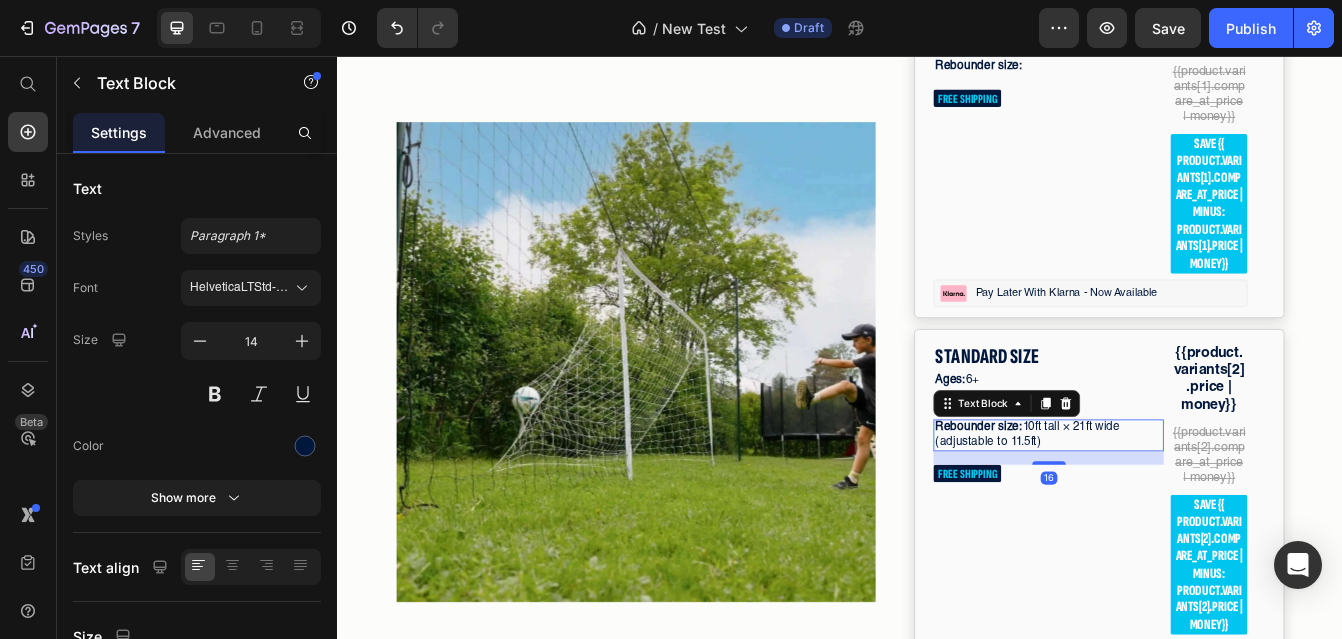 click on "Rebounder size:  10ft tall × 21ft wide (adjustable to 11.5ft)" at bounding box center (1185, 509) 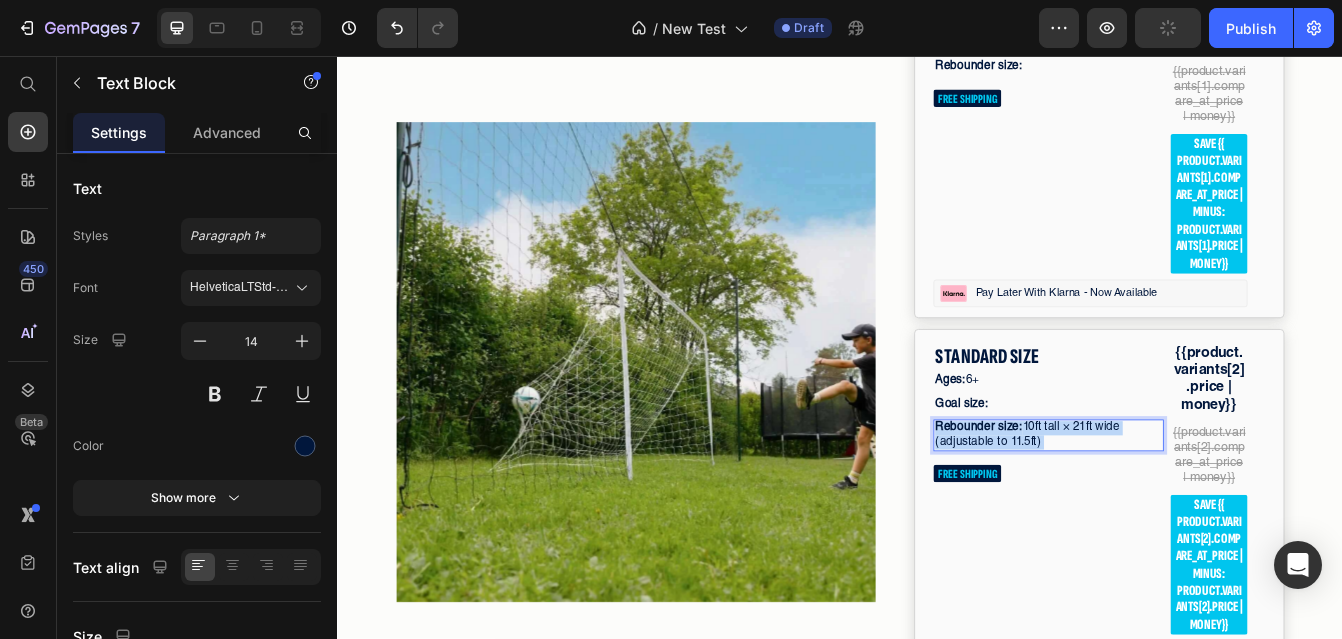 drag, startPoint x: 1204, startPoint y: 667, endPoint x: 1168, endPoint y: 655, distance: 37.94733 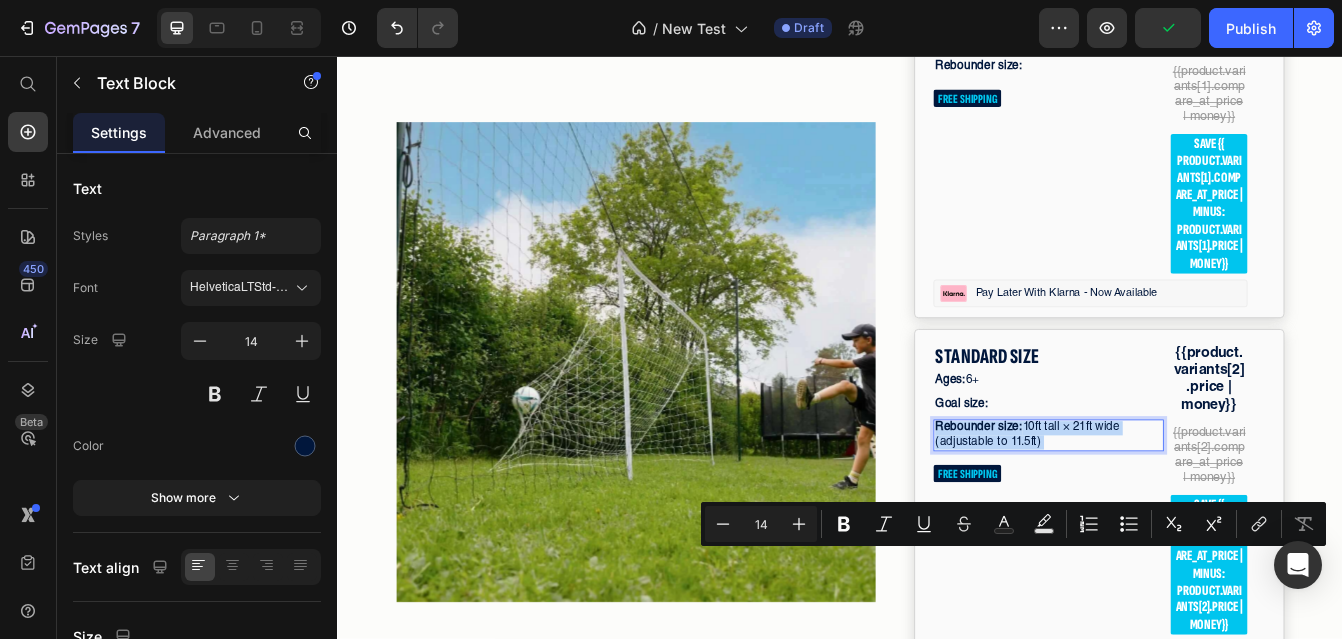 drag, startPoint x: 1157, startPoint y: 652, endPoint x: 1246, endPoint y: 676, distance: 92.17918 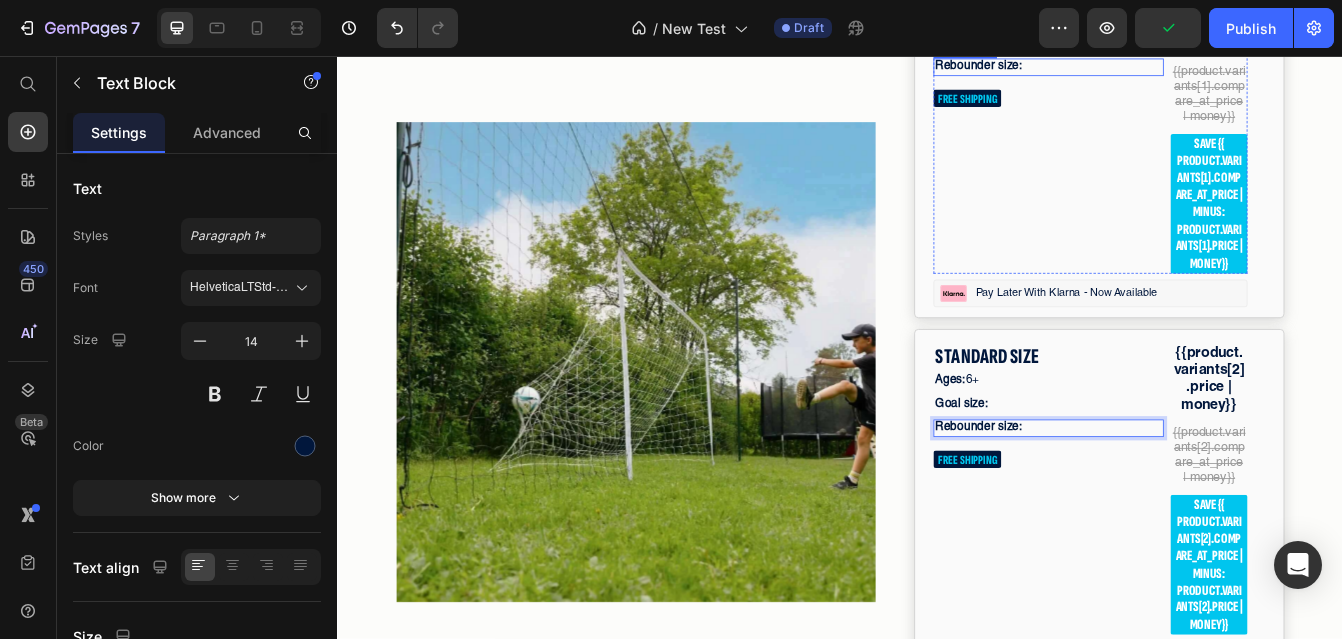 click on "Rebounder size:" at bounding box center (1185, 69) 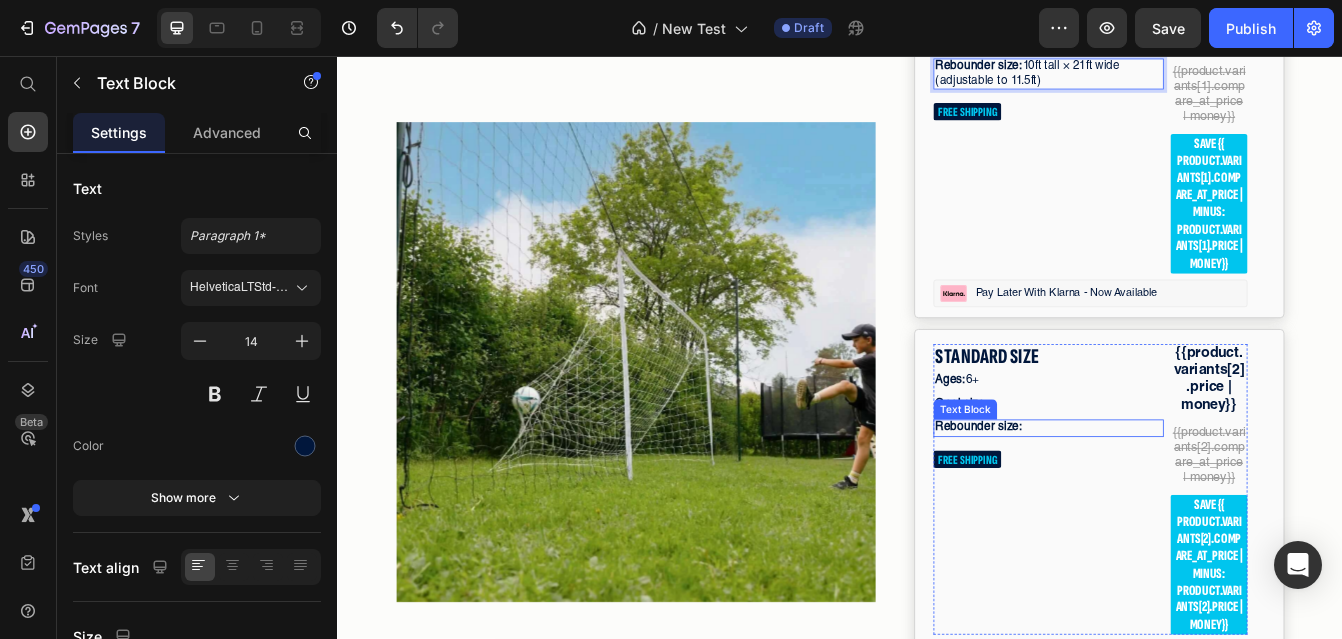 scroll, scrollTop: 6156, scrollLeft: 0, axis: vertical 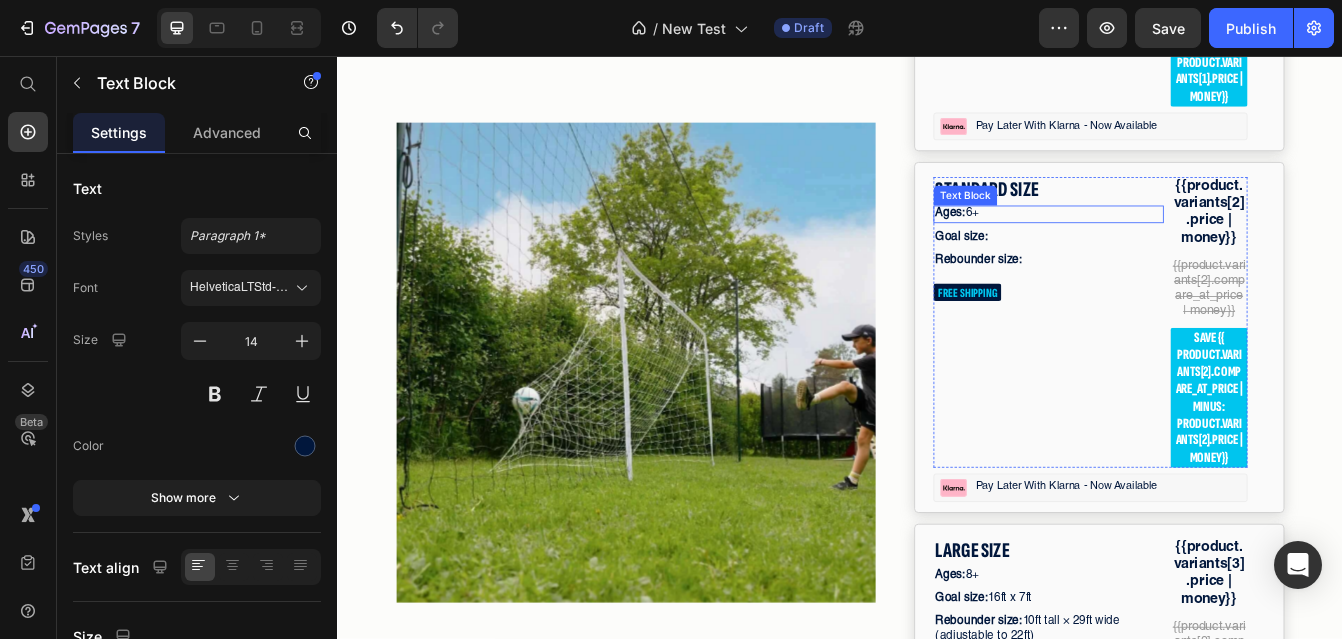 click on "Text Block" at bounding box center (1086, 223) 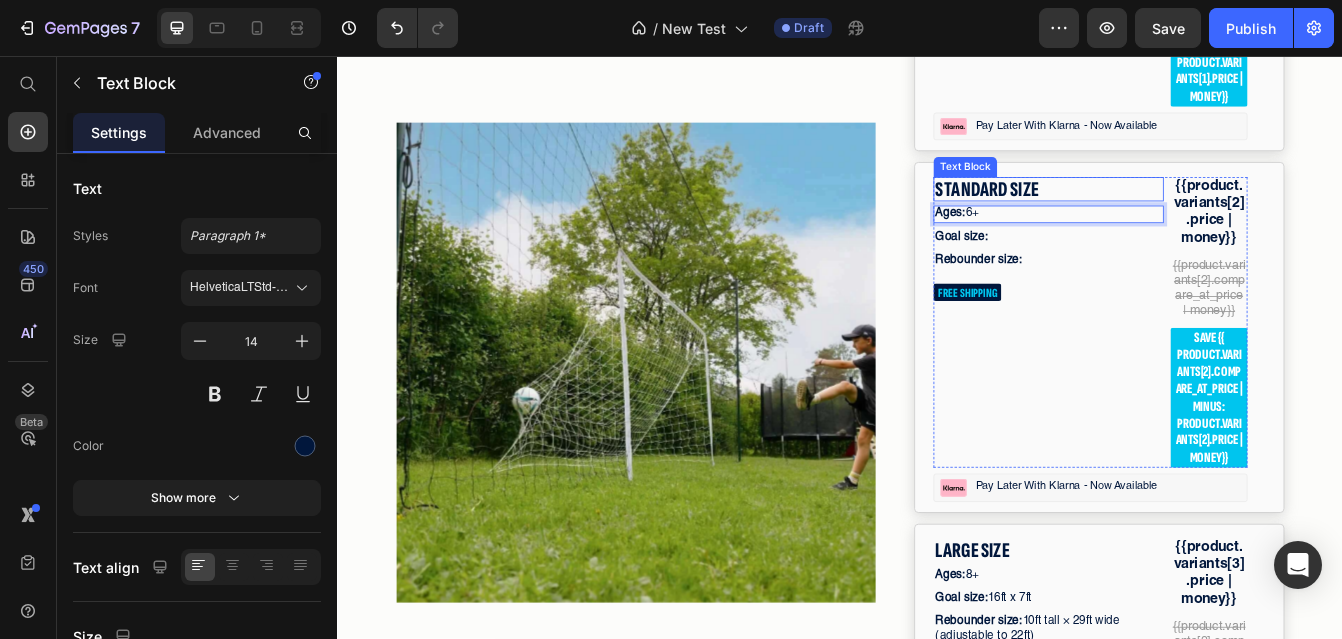 click on "STANDARD SIZE" at bounding box center [1185, 215] 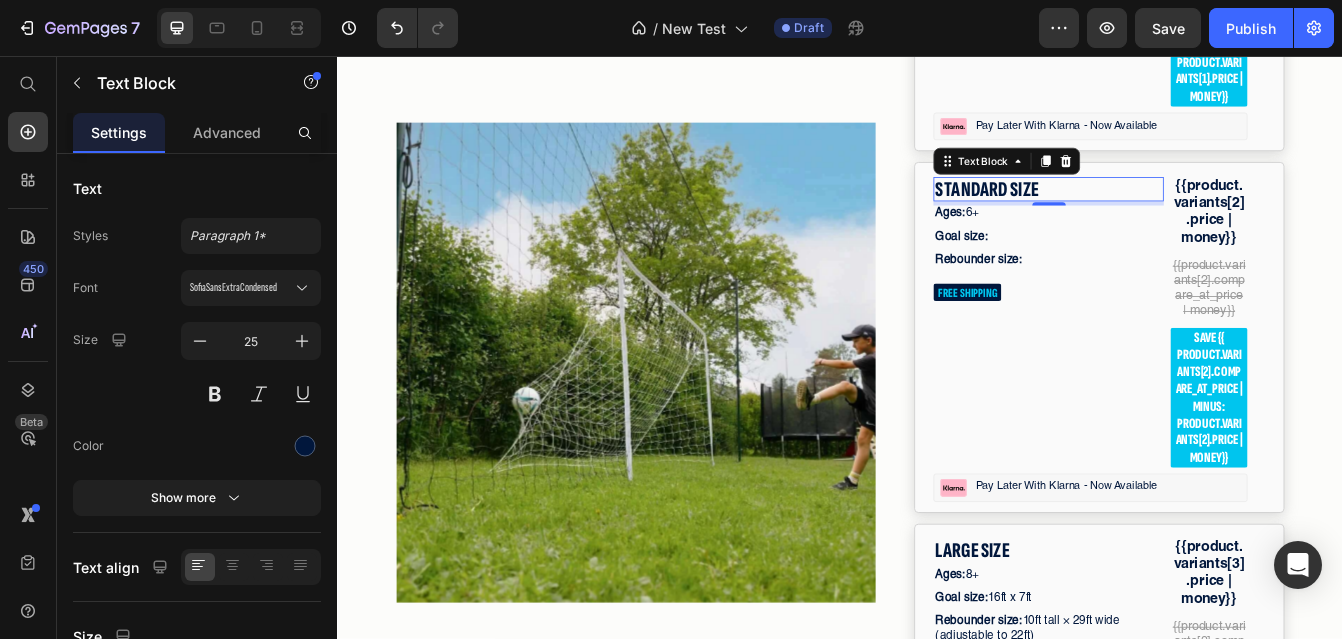 click on "STANDARD SIZE" at bounding box center (1185, 215) 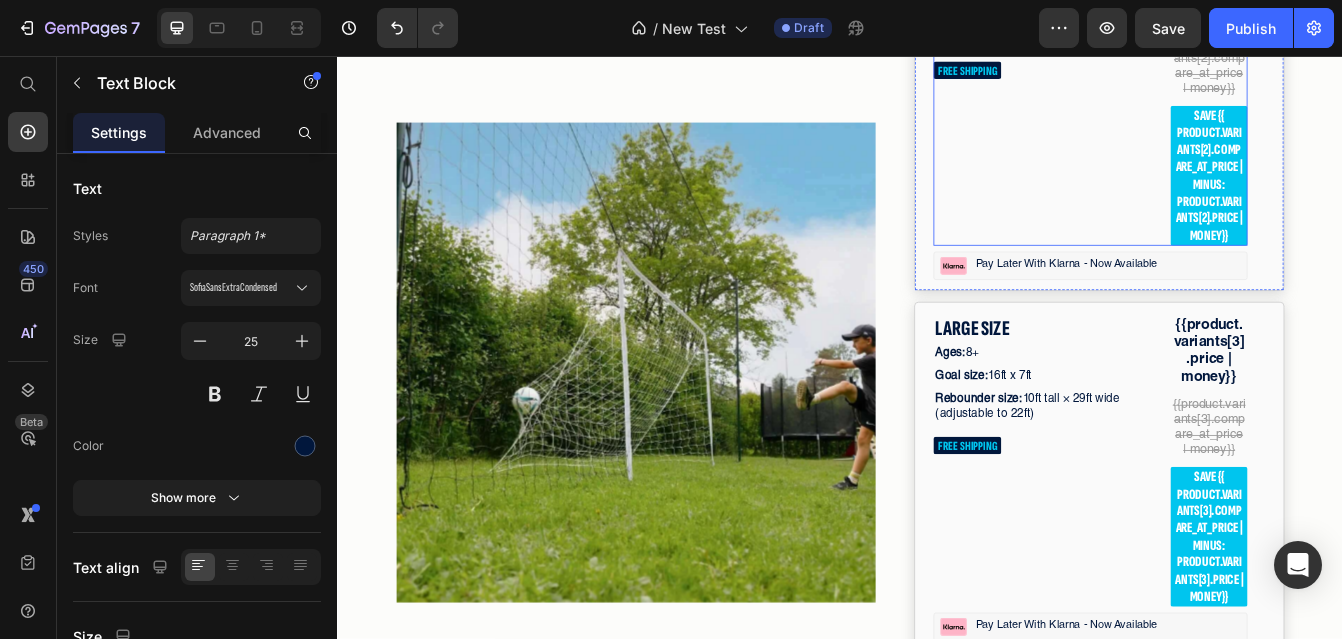 scroll, scrollTop: 6424, scrollLeft: 0, axis: vertical 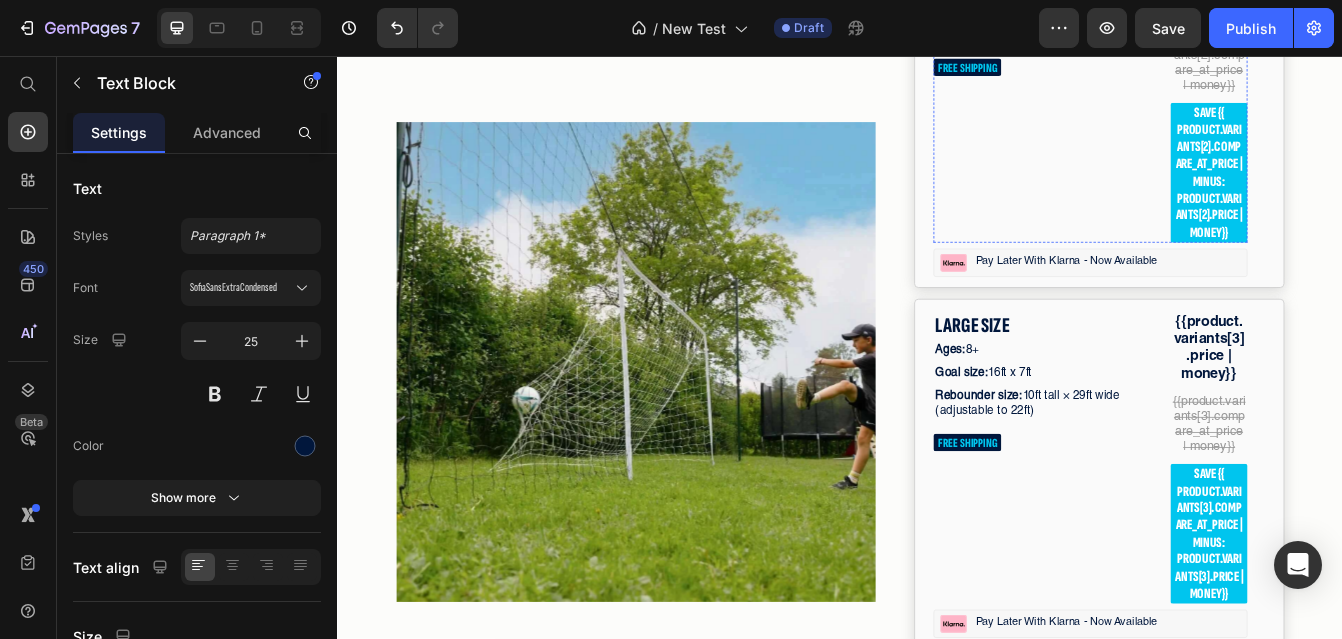 click on "Ages:  6+" at bounding box center (1185, -23) 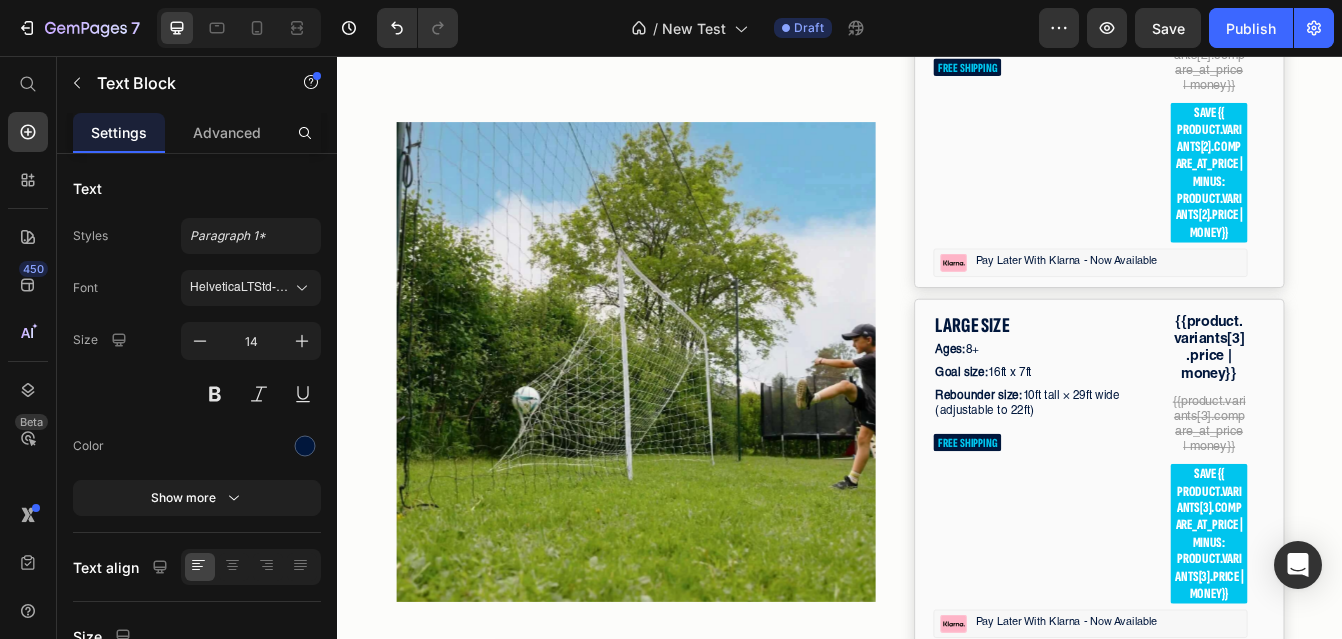click on "Ages:  6+" at bounding box center [1185, -23] 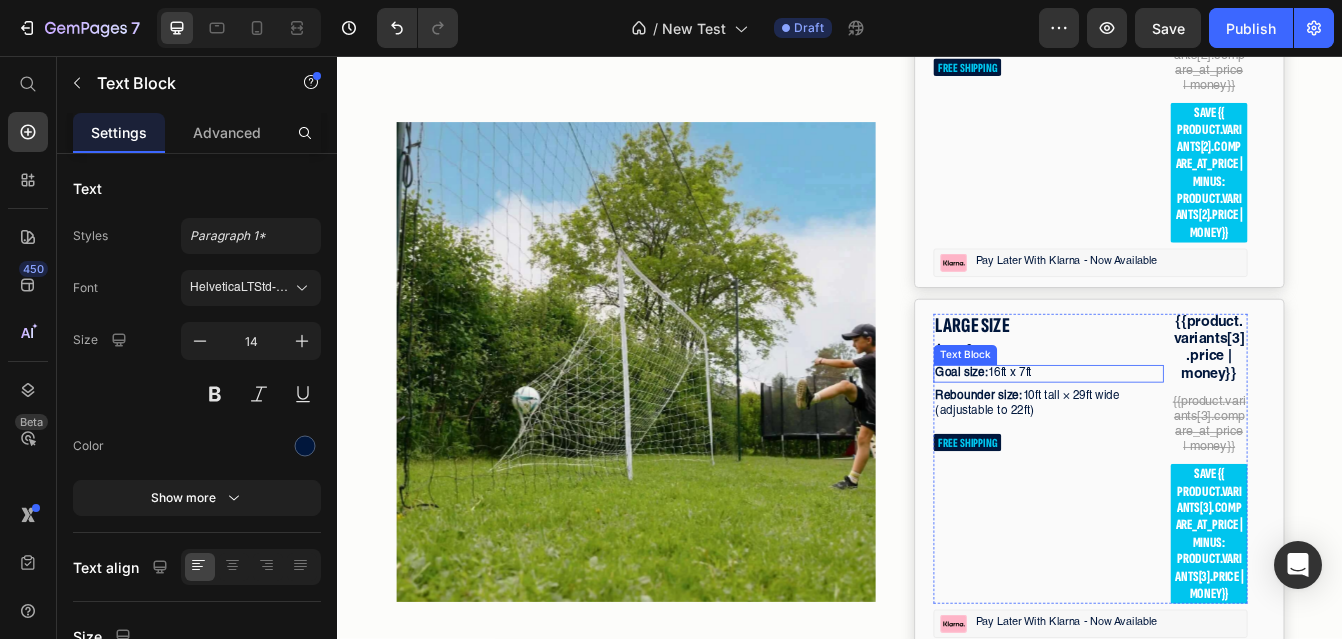 click on "Goal size:  16ft x 7ft" at bounding box center (1185, 436) 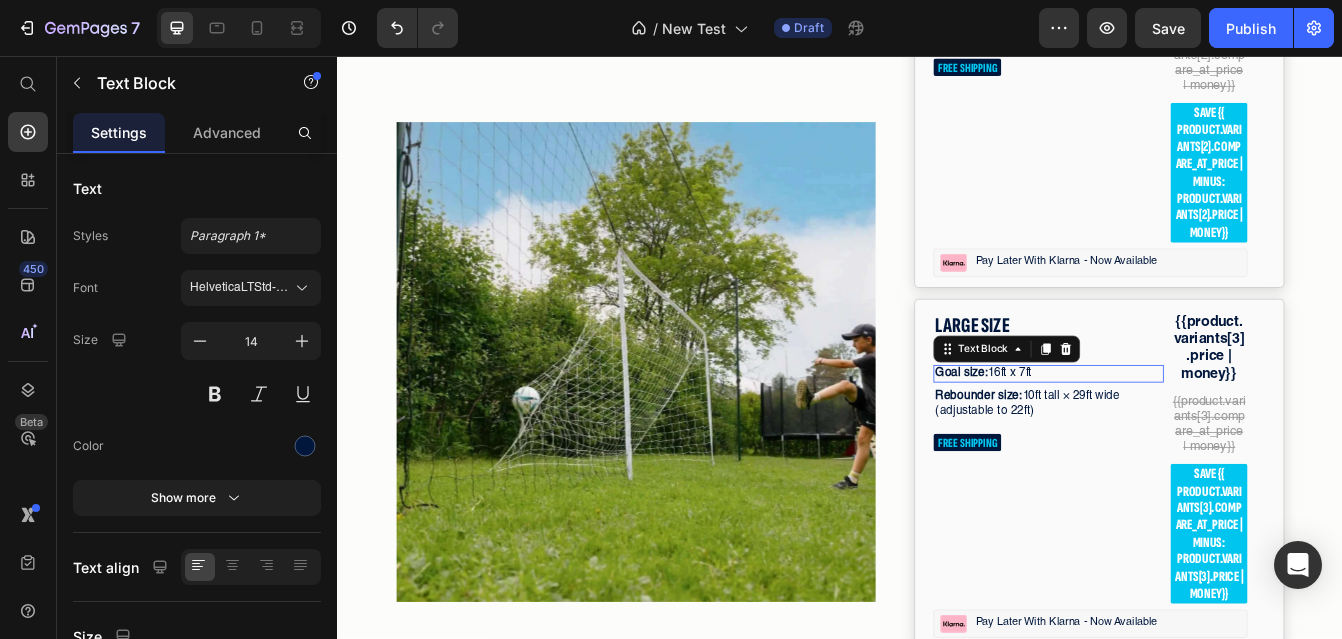click on "Goal size:  16ft x 7ft" at bounding box center (1185, 436) 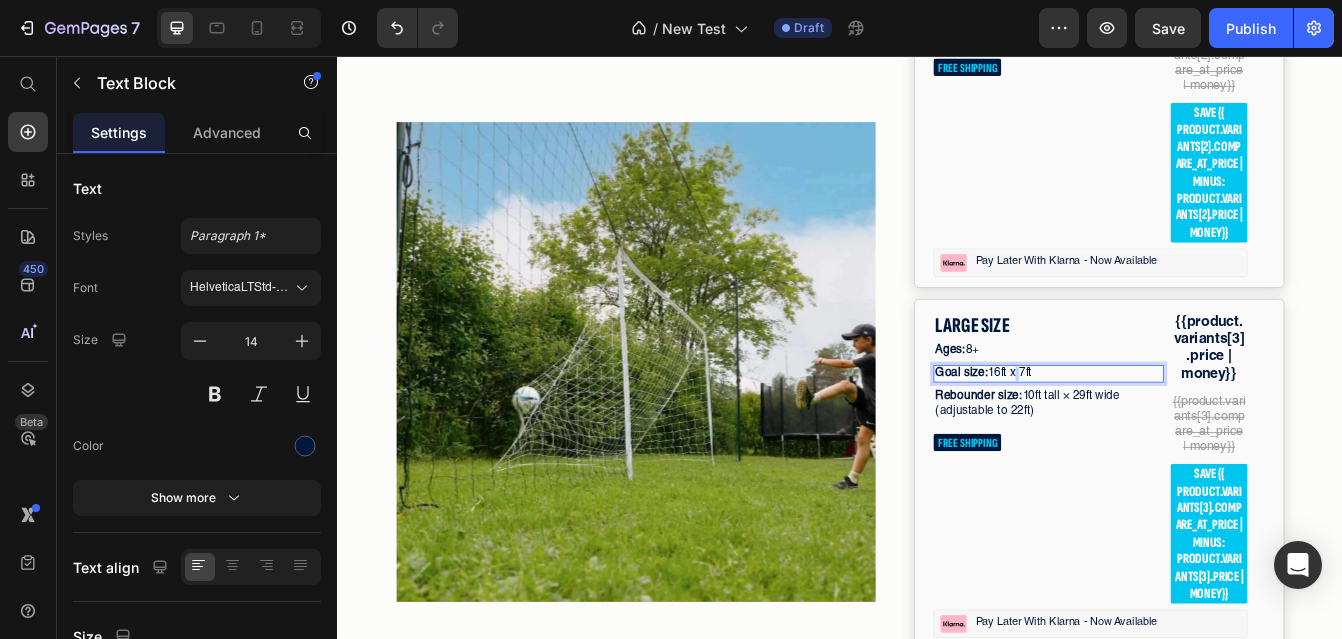 drag, startPoint x: 1116, startPoint y: 587, endPoint x: 1190, endPoint y: 587, distance: 74 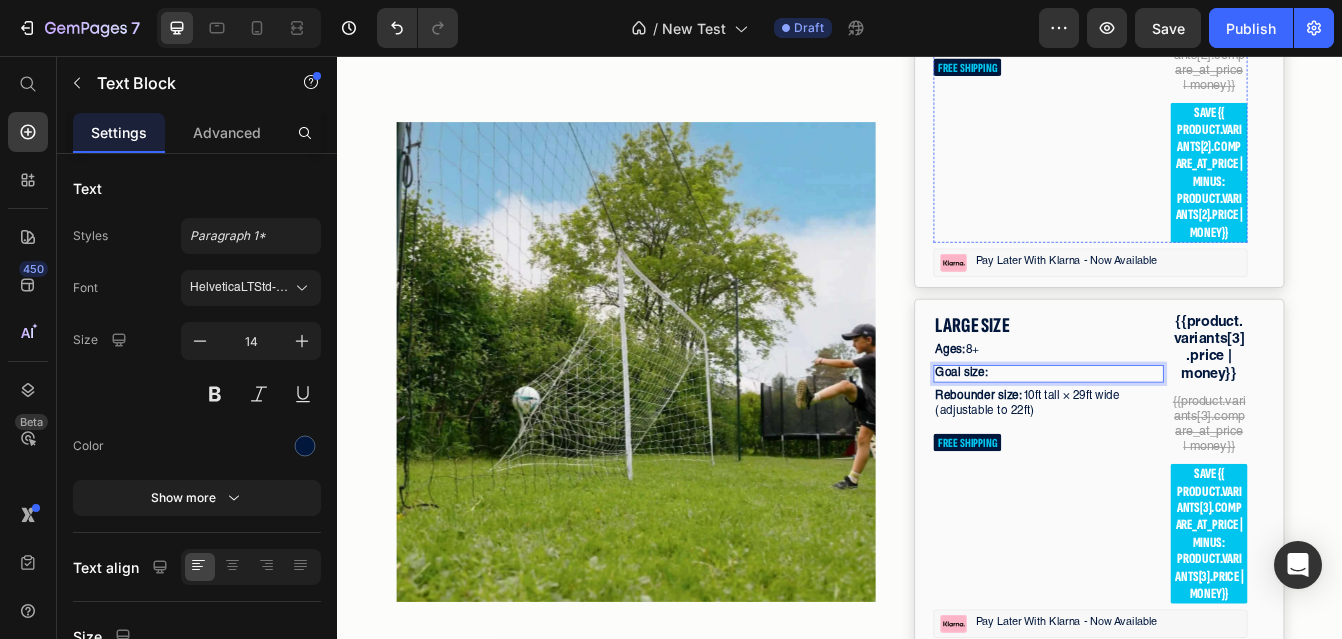 click on "Goal size:" at bounding box center (1185, 5) 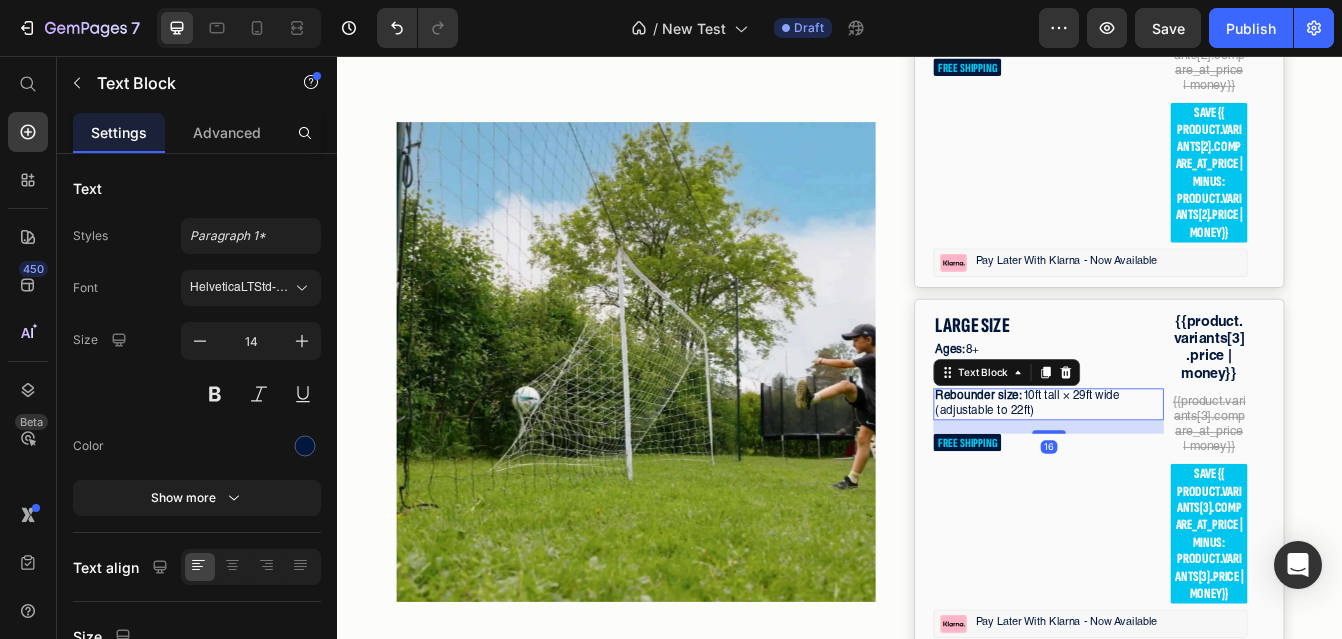 click on "Rebounder size:  10ft tall × 29ft wide (adjustable to 22ft)" at bounding box center (1185, 473) 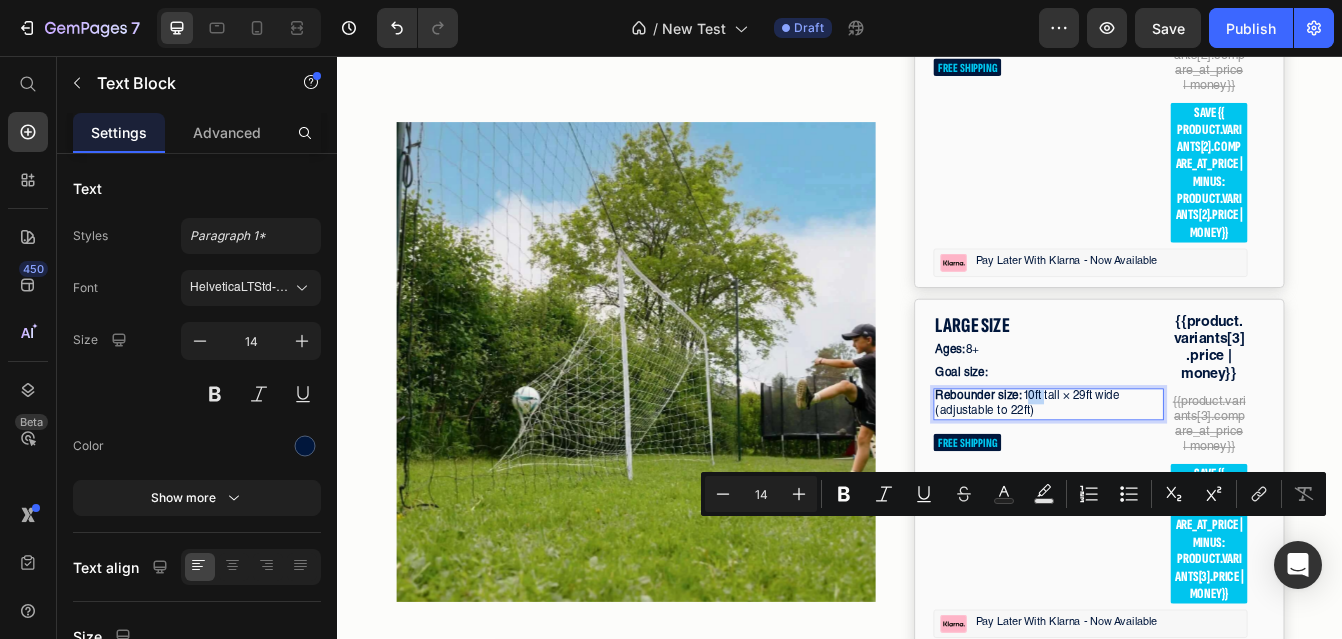 click on "Rebounder size:  10ft tall × 29ft wide (adjustable to 22ft)" at bounding box center (1185, 473) 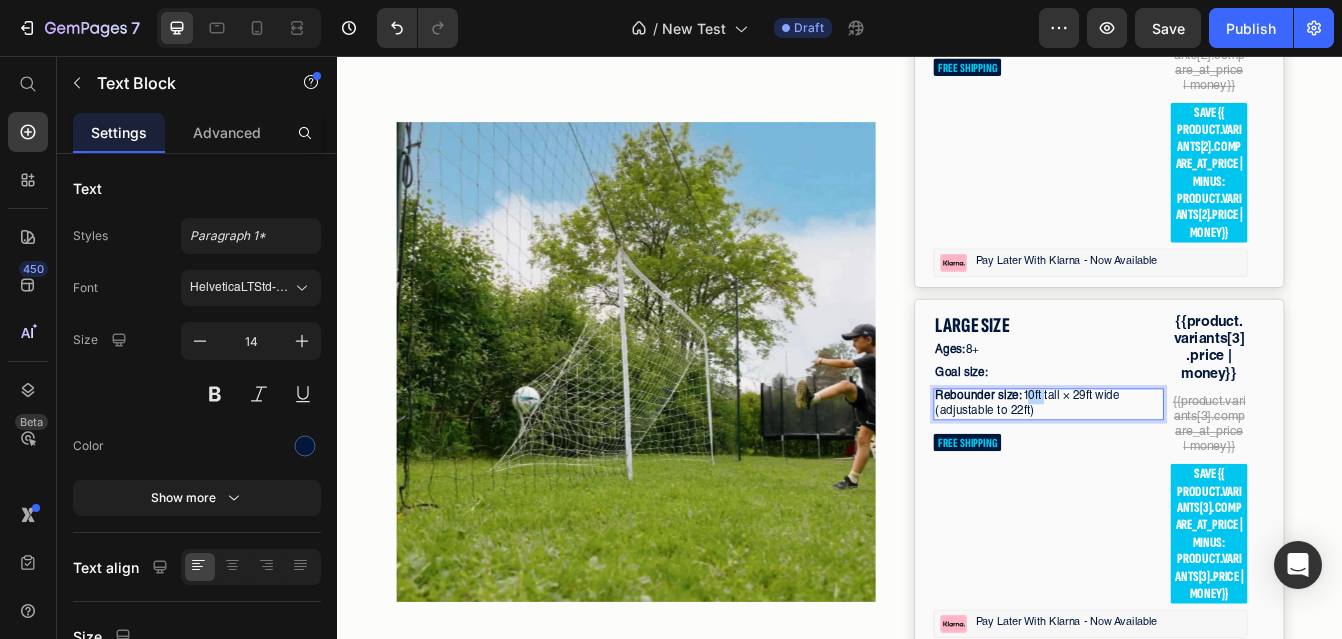 drag, startPoint x: 1156, startPoint y: 617, endPoint x: 1182, endPoint y: 633, distance: 30.528675 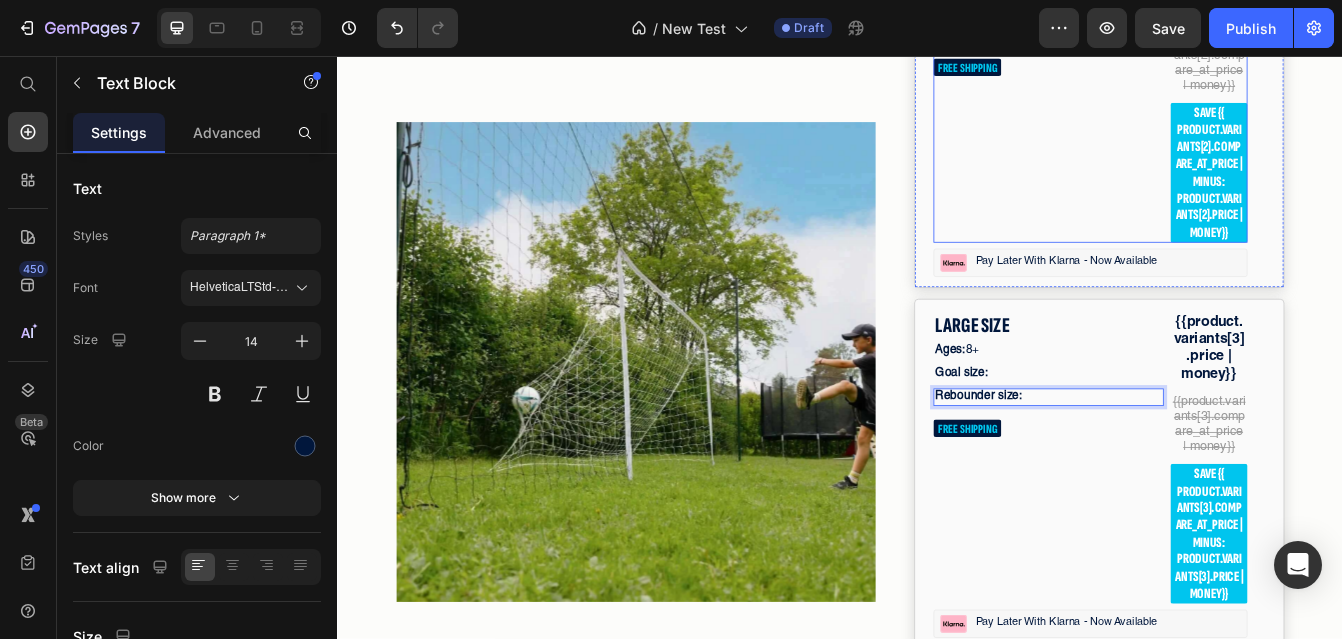 click on "Rebounder size:" at bounding box center (1185, 33) 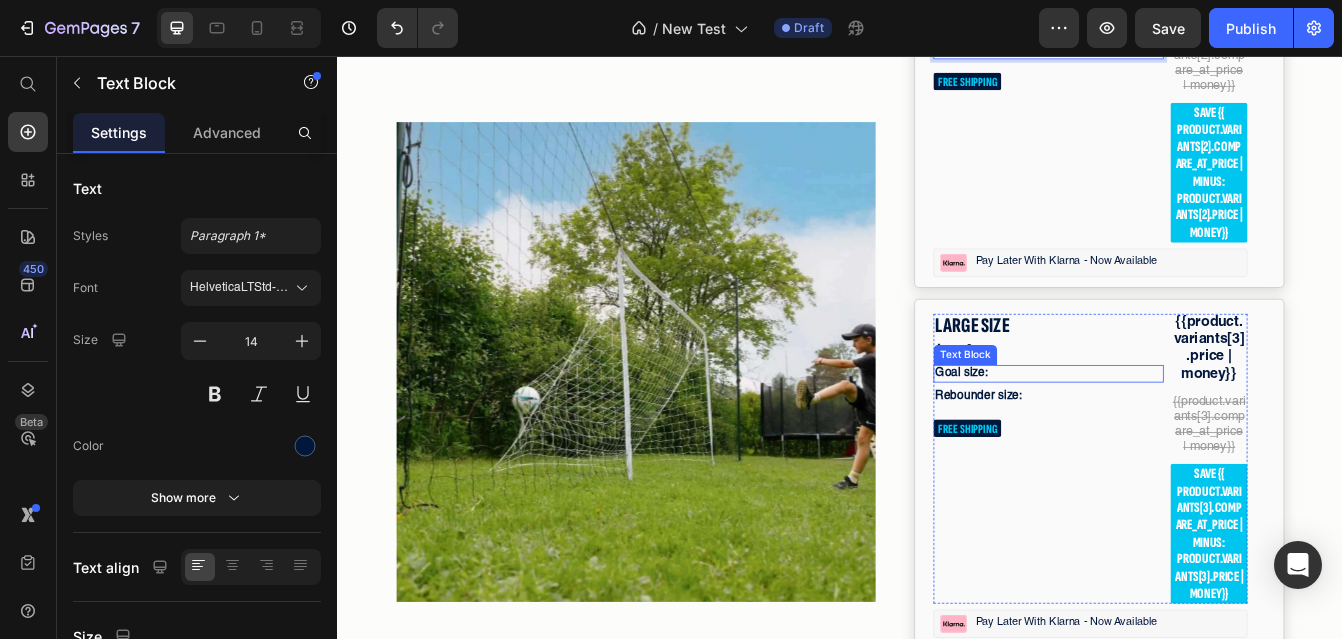 click on "Ages:  8+" at bounding box center [1185, 409] 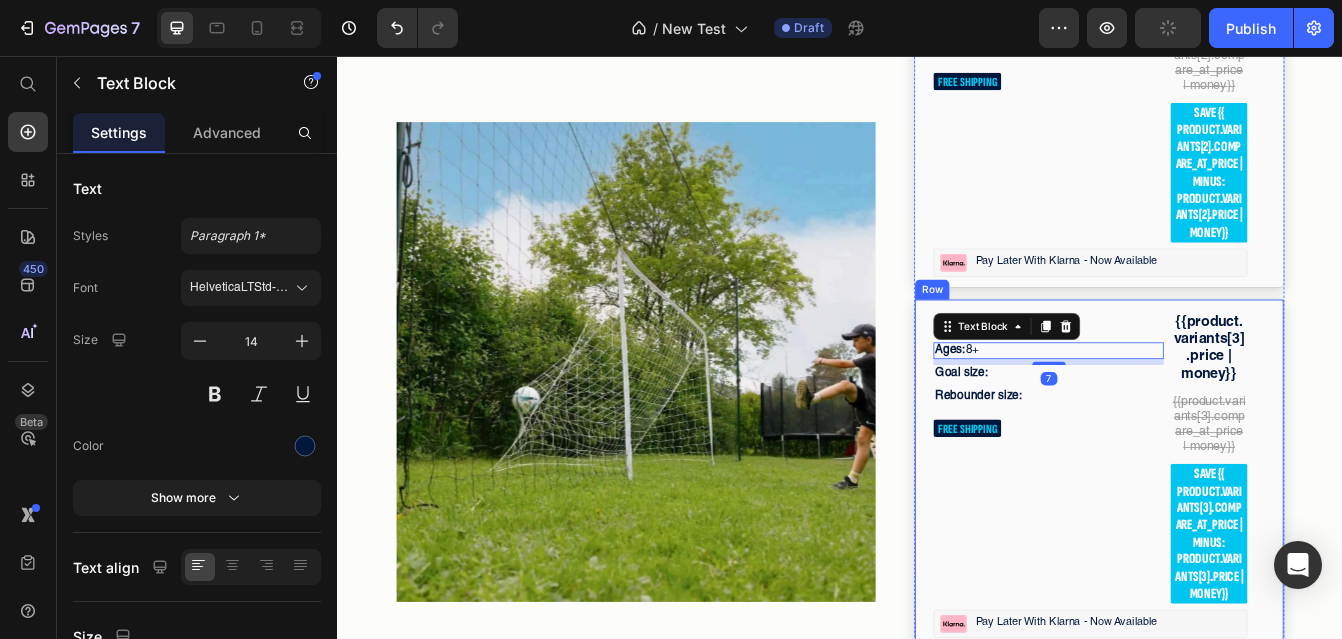 click on "LARGE SIZE Text Block Ages:  8+ Text Block   7 Goal size:   Text Block Rebounder size:   Text Block FREE SHIPPING Text Block {{product.variants[3].price | money}} Text Block {{product.variants[3].compare_at_price | money}} Text Block save {{ product.variants[3].compare_at_price | minus: product.variants[3].price | money}} Text Block Row Image Pay later with klarna - now available Text Block Row Row" at bounding box center [1246, 556] 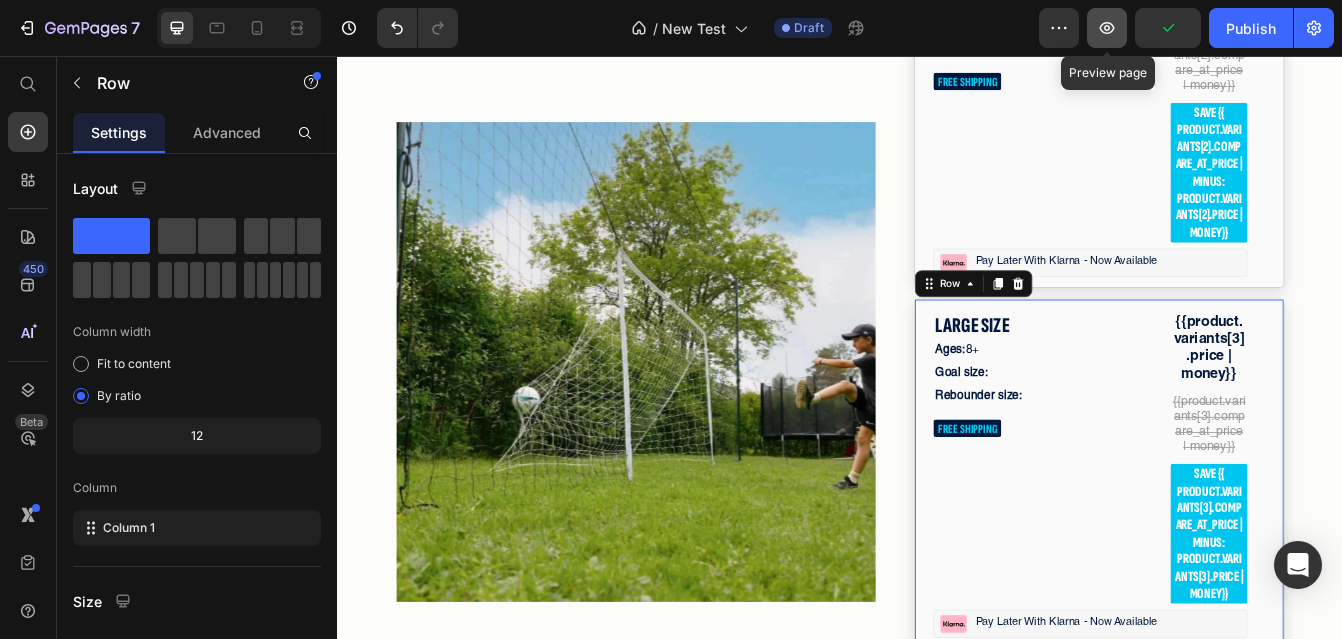 click 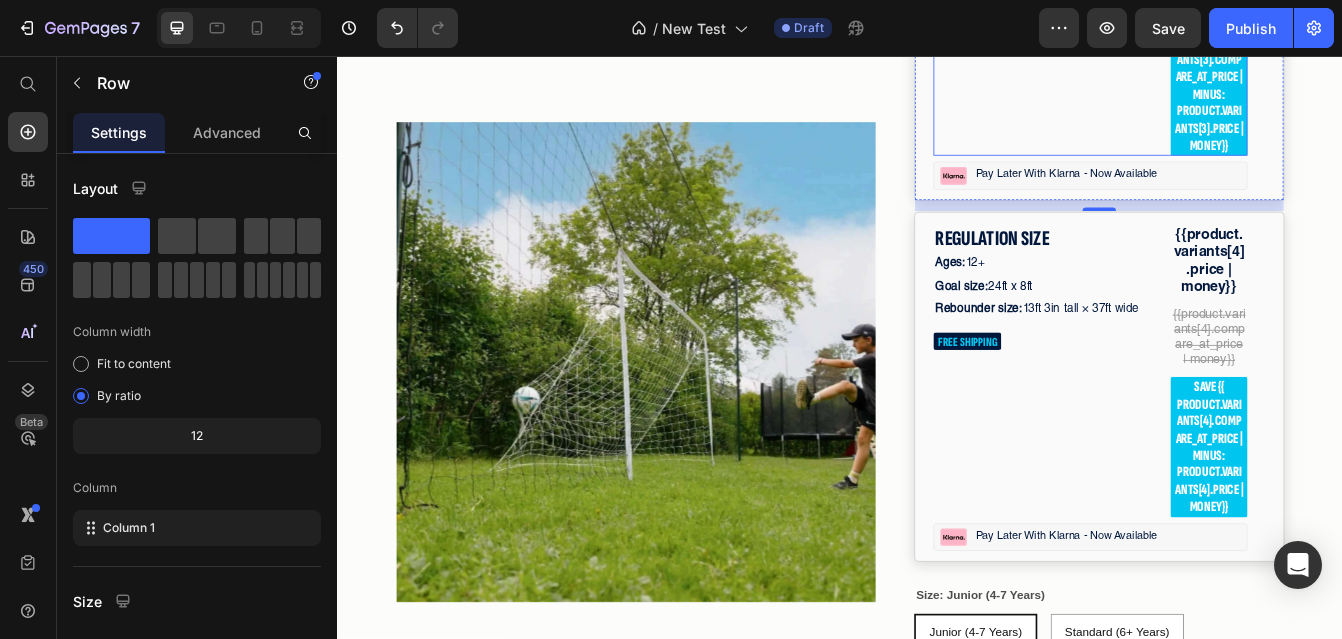 scroll, scrollTop: 6966, scrollLeft: 0, axis: vertical 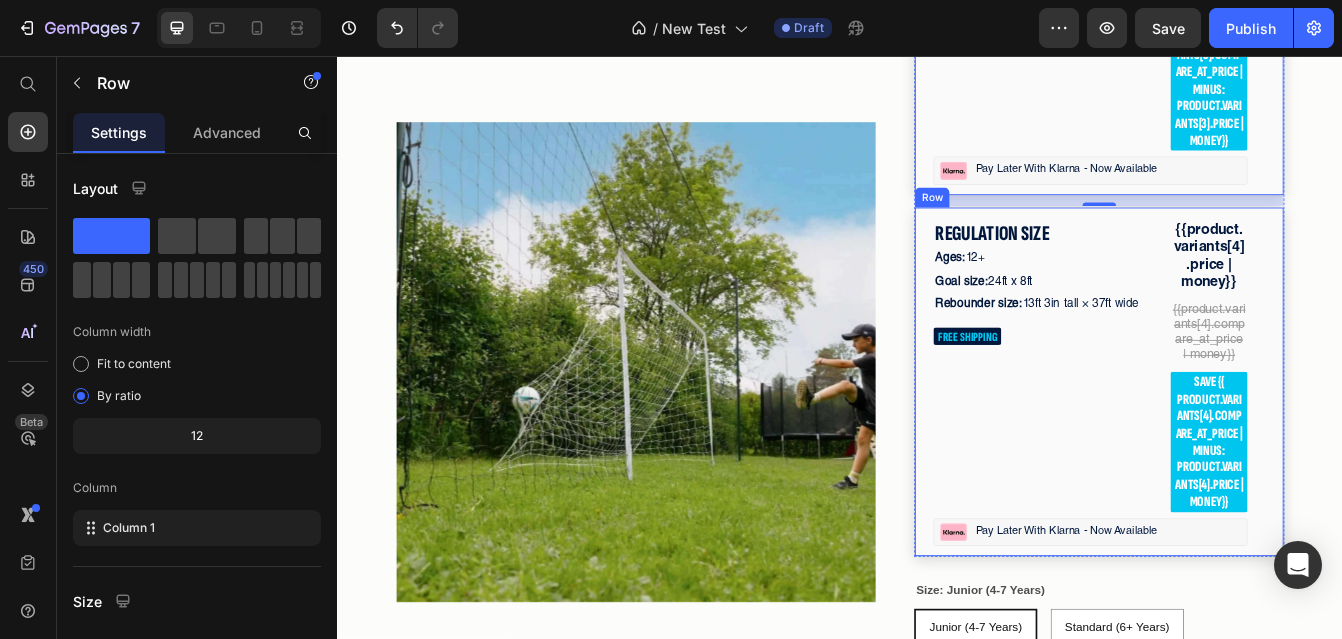 click on "REGULATION SIZE Text Block Ages:  12+ Text Block Goal size:  24ft x 8ft Text Block Rebounder size:  13ft 3in tall × 37ft wide Text Block FREE SHIPPING Text Block {{product.variants[4].price | money}} Text Block {{product.variants[4].compare_at_price | money}} Text Block save {{ product.variants[4].compare_at_price | minus: product.variants[4].price | money}} Text Block Row Image Pay later with klarna - now available Text Block Row Row" at bounding box center (1246, 445) 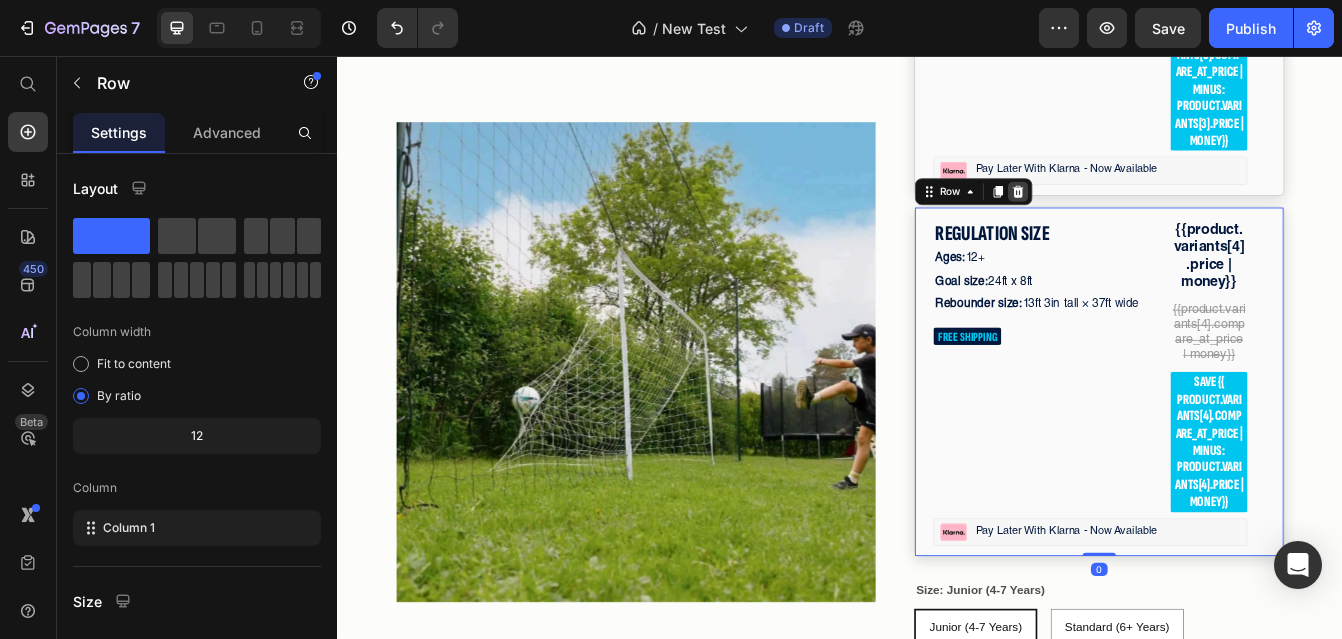 click 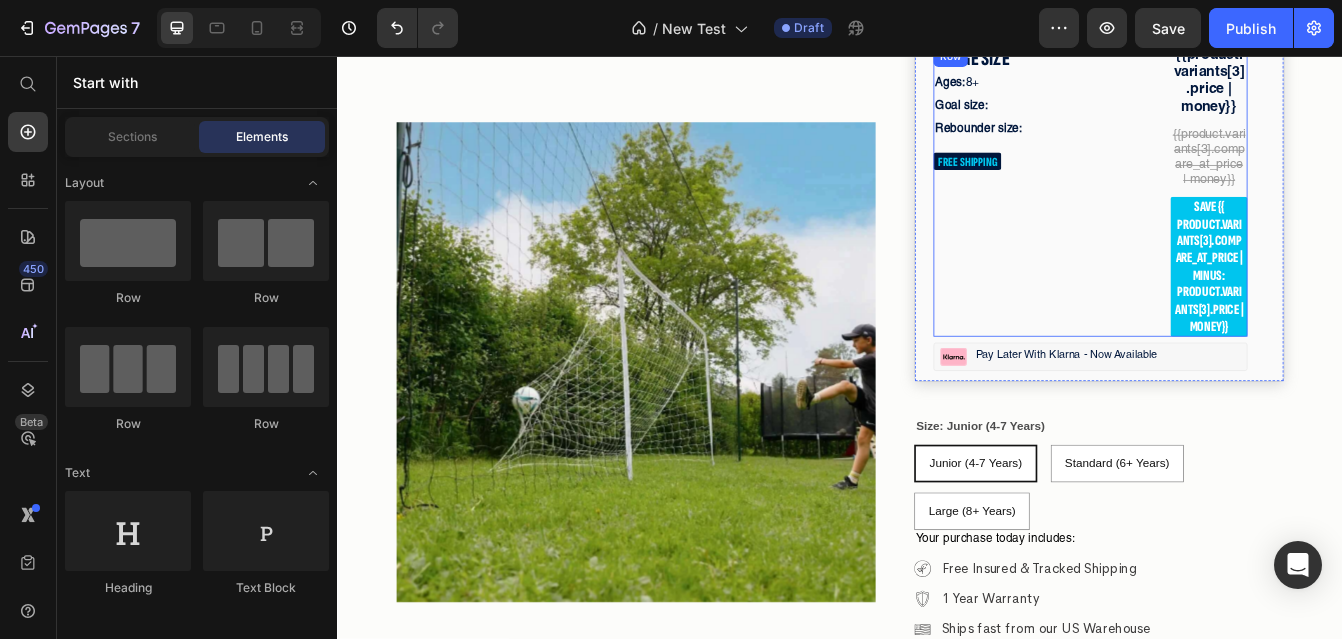 scroll, scrollTop: 6741, scrollLeft: 0, axis: vertical 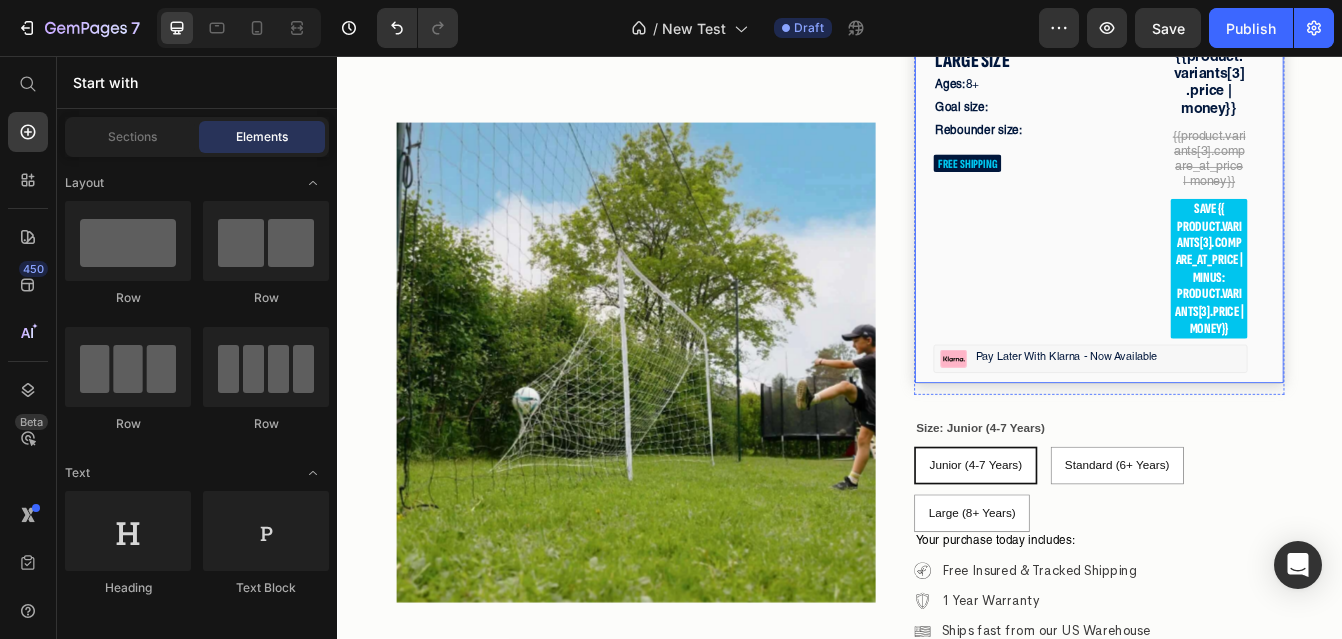 click on "LARGE SIZE Text Block Ages:  8+ Text Block Goal size:   Text Block Rebounder size:   Text Block FREE SHIPPING Text Block {{product.variants[3].price | money}} Text Block {{product.variants[3].compare_at_price | money}} Text Block save {{ product.variants[3].compare_at_price | minus: product.variants[3].price | money}} Text Block Row Image Pay later with klarna - now available Text Block Row Row" at bounding box center [1246, 239] 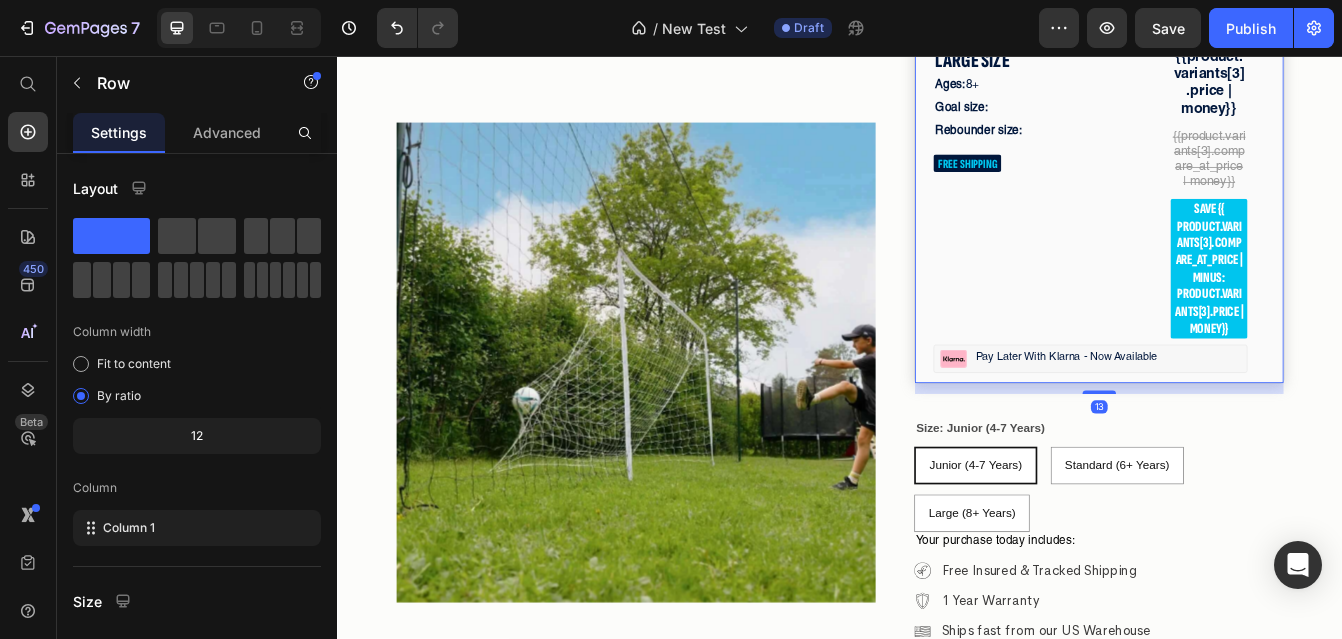 click 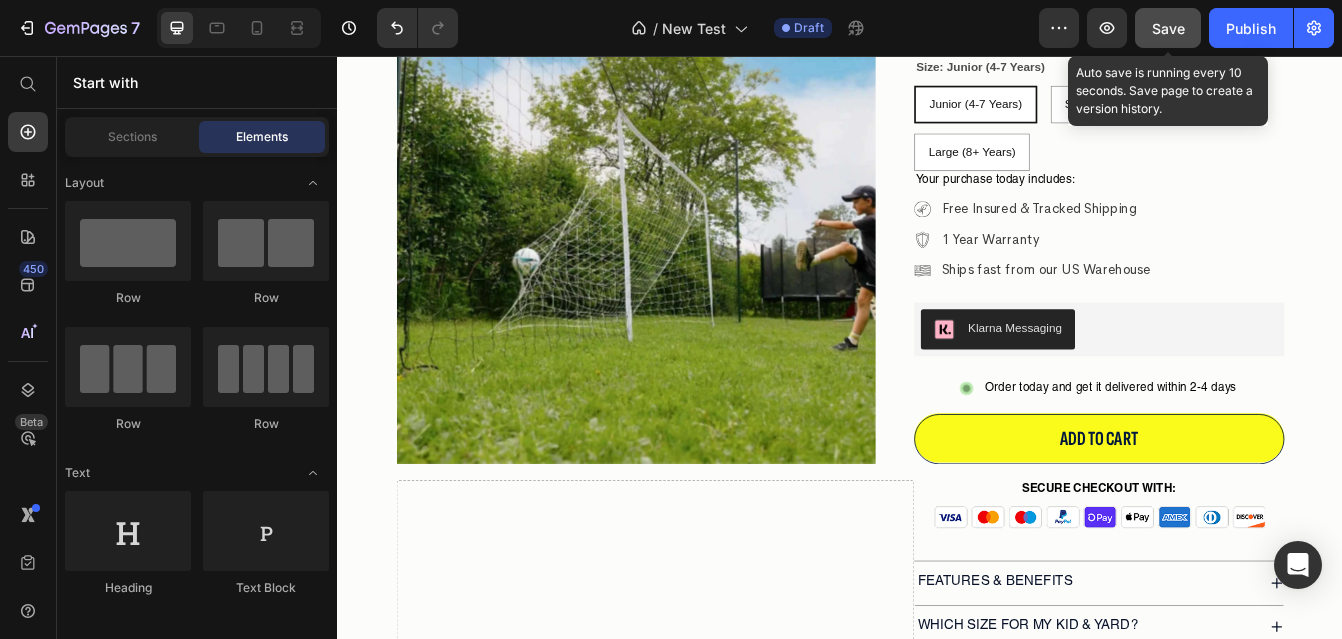 click on "Save" 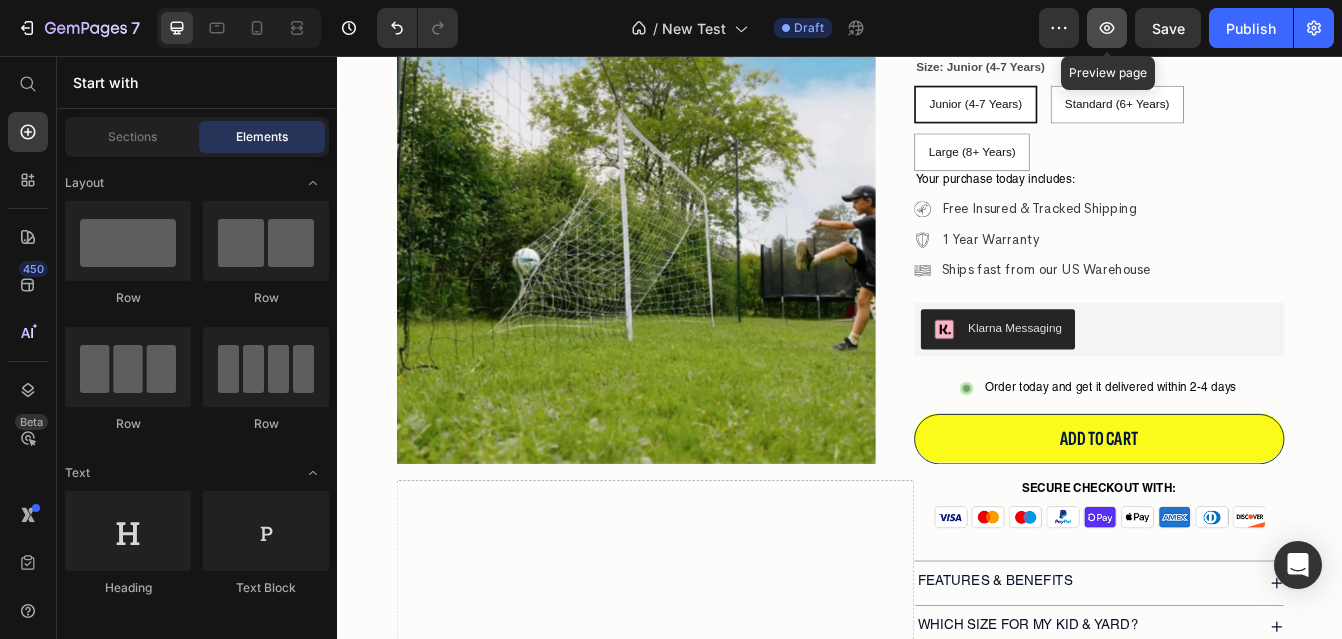 click 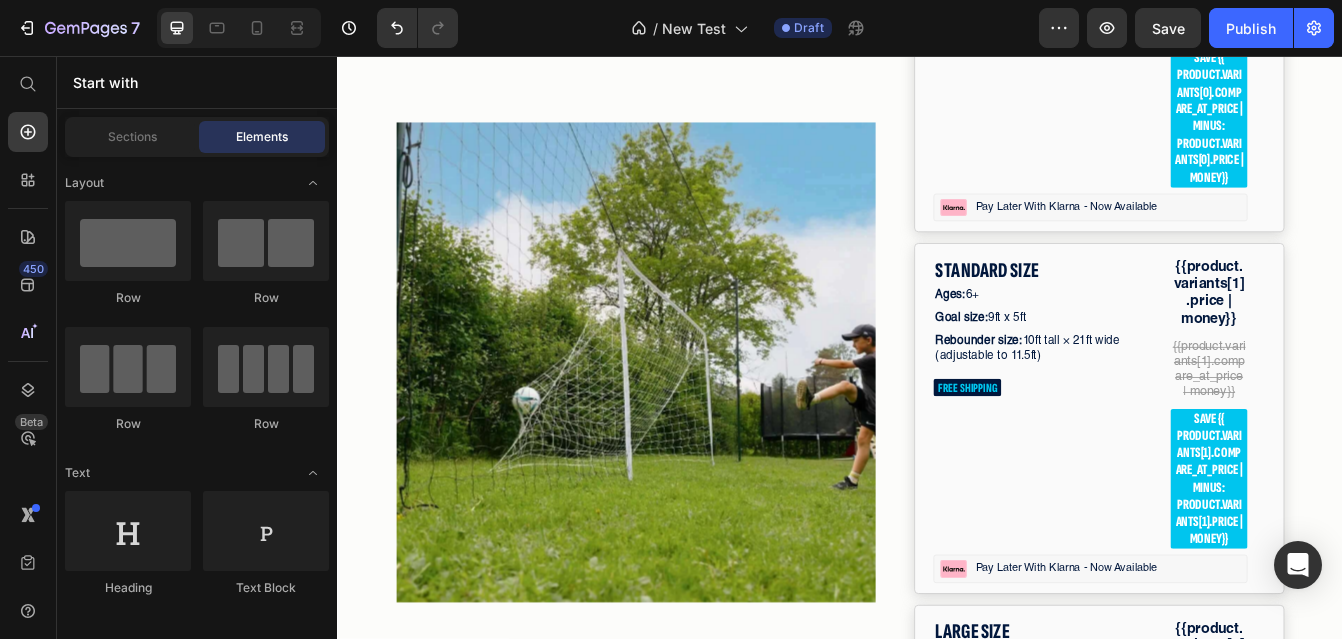 scroll, scrollTop: 4552, scrollLeft: 0, axis: vertical 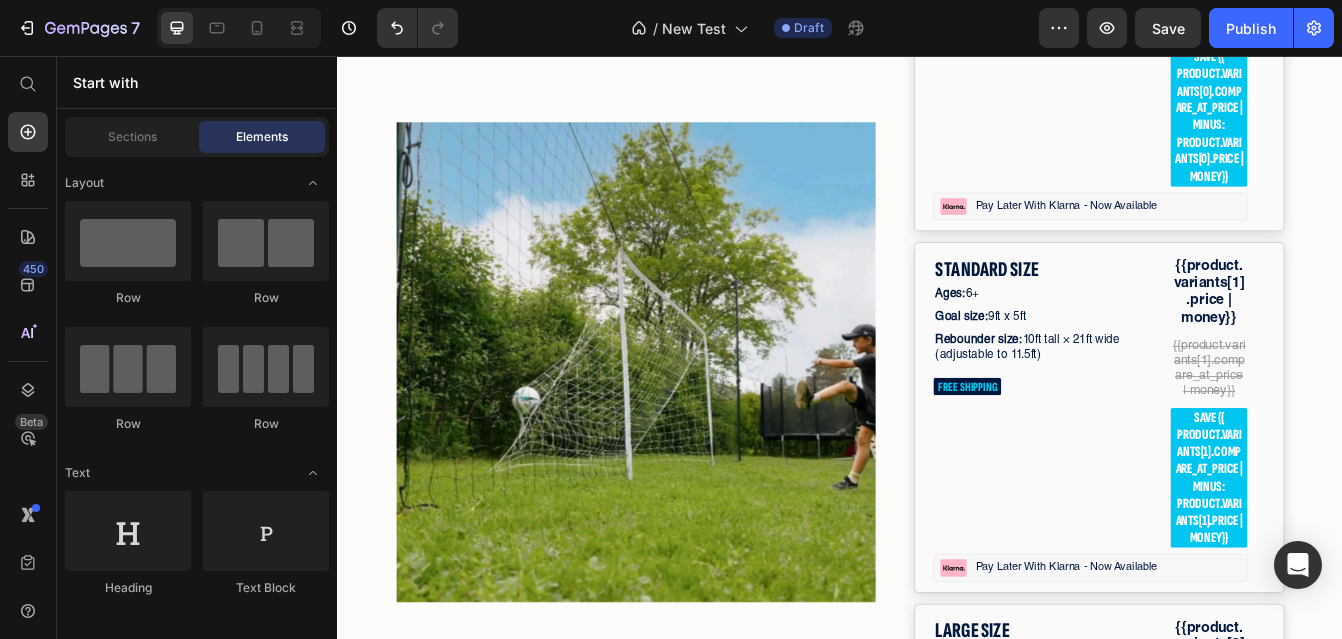 click at bounding box center [937, -690] 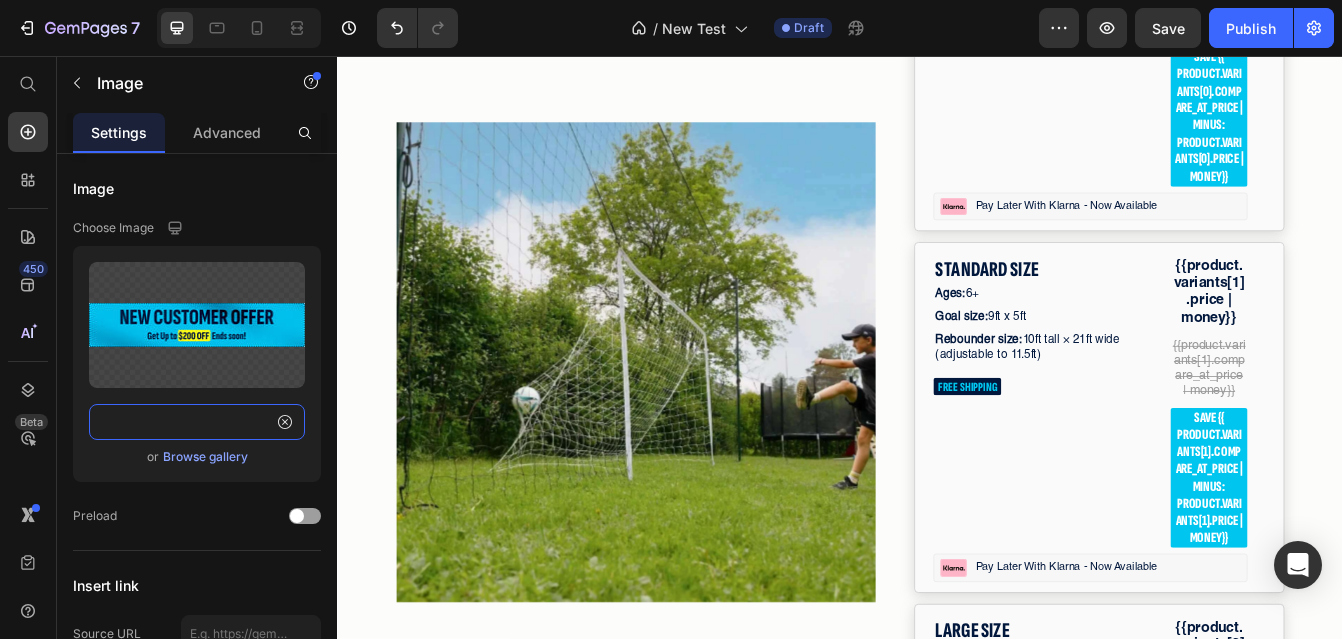 scroll, scrollTop: 0, scrollLeft: 586, axis: horizontal 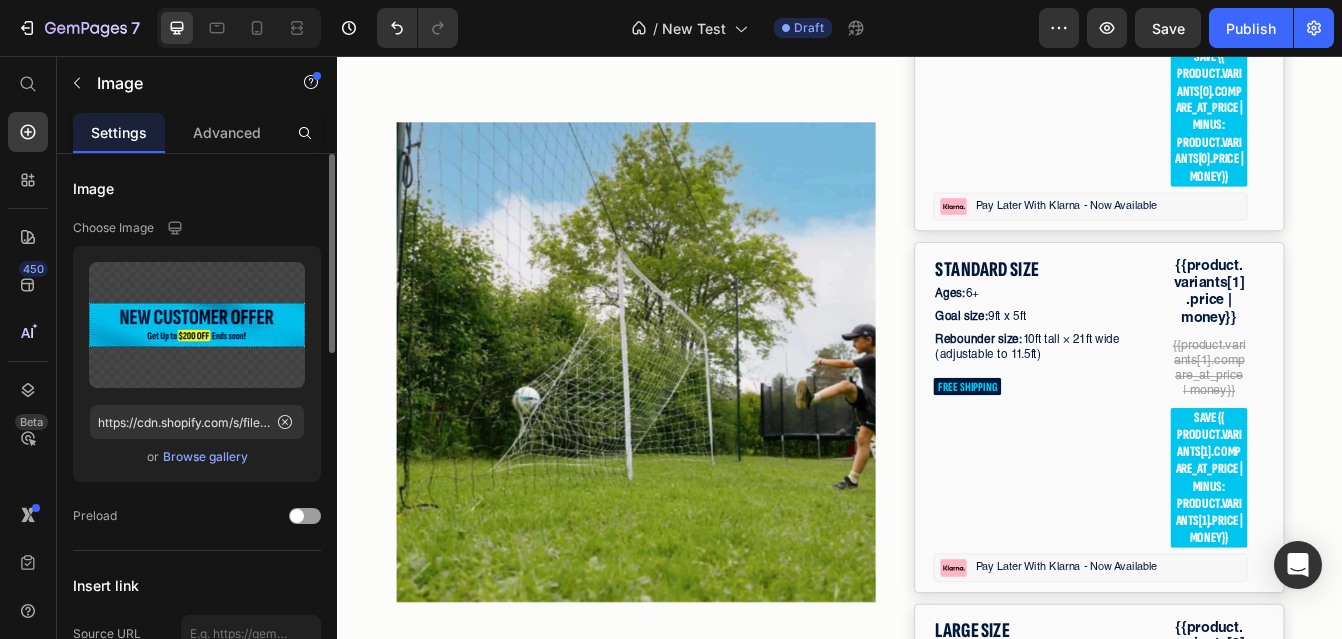 click on "Browse gallery" at bounding box center (205, 457) 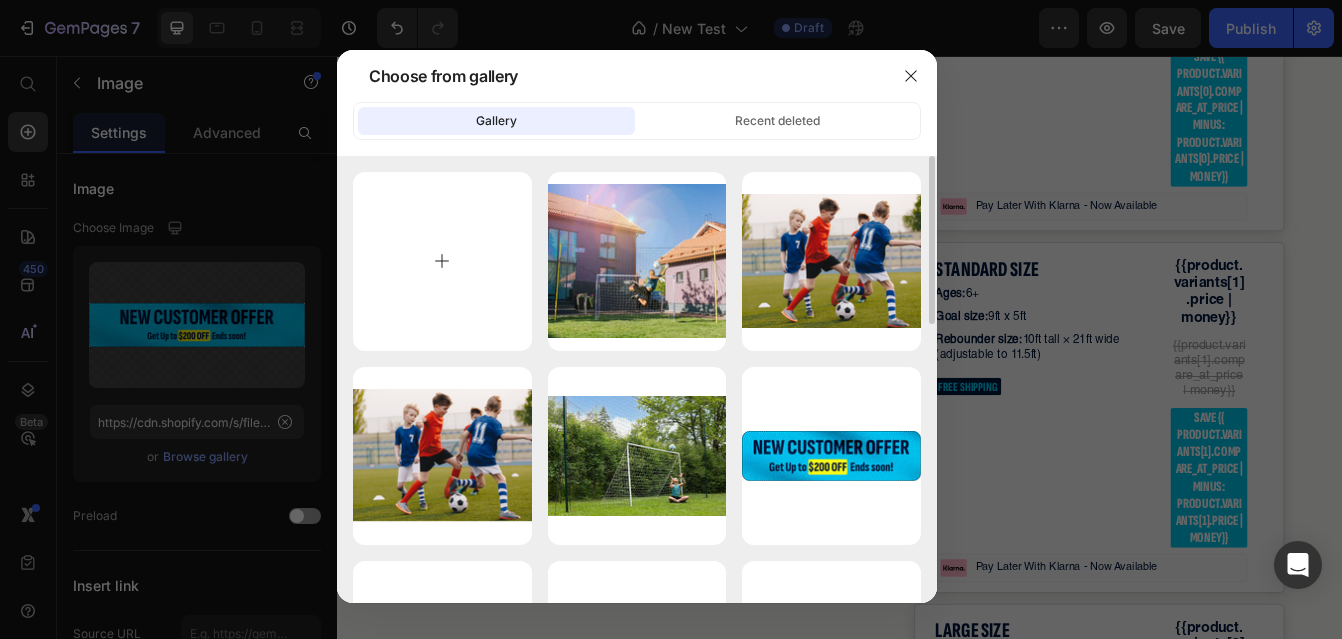 click at bounding box center [442, 261] 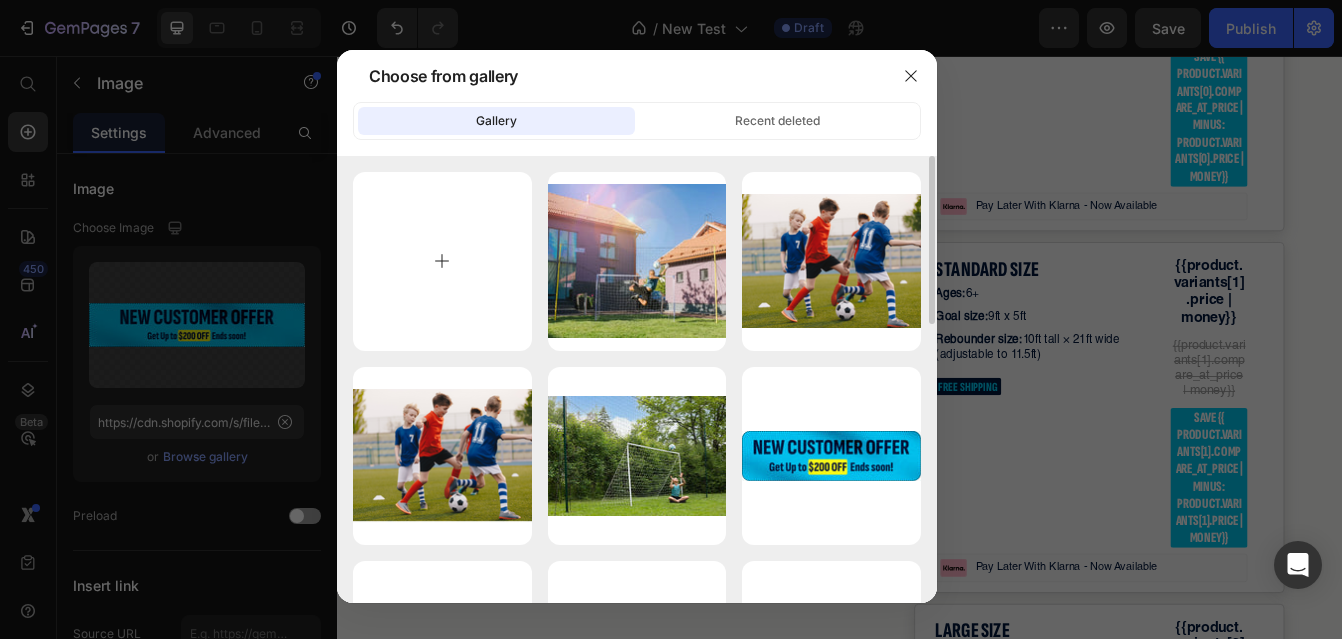 type on "C:\fakepath\Untitled (1157 x 231 px).png" 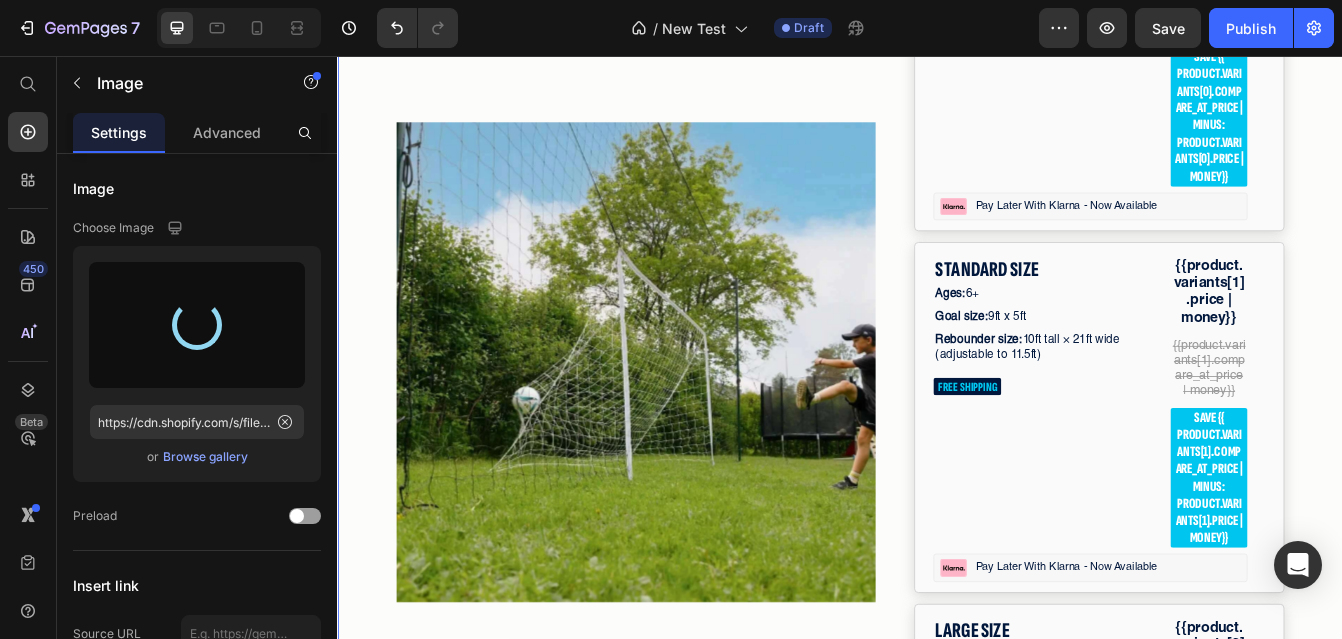 type on "https://cdn.shopify.com/s/files/1/3001/7988/files/gempages_568389536682345409-a7e0b320-a4c3-41cd-9395-fdd1a983e585.png" 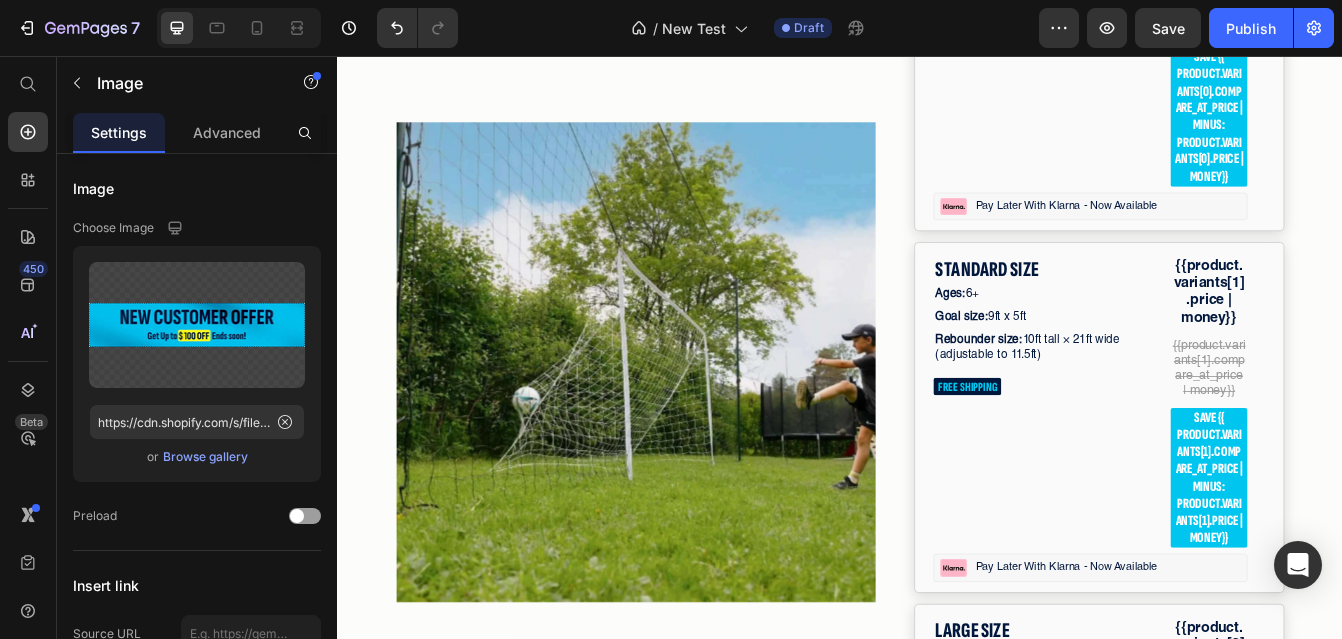 click at bounding box center [937, -690] 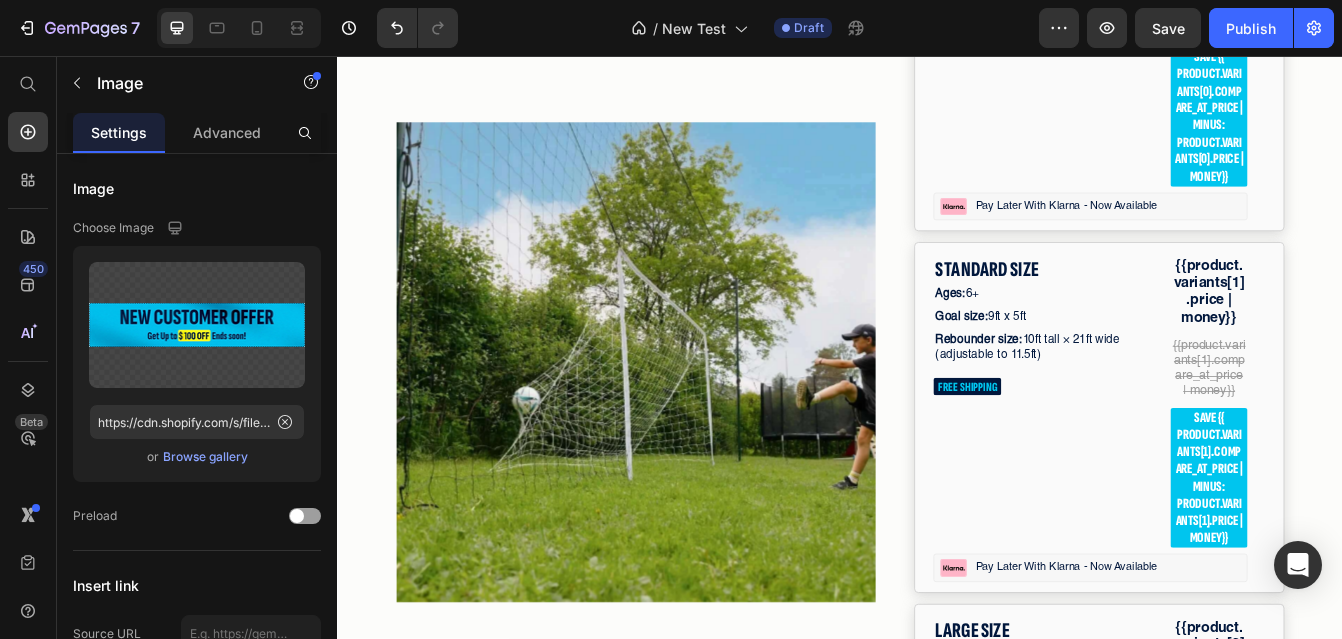 click at bounding box center [937, -690] 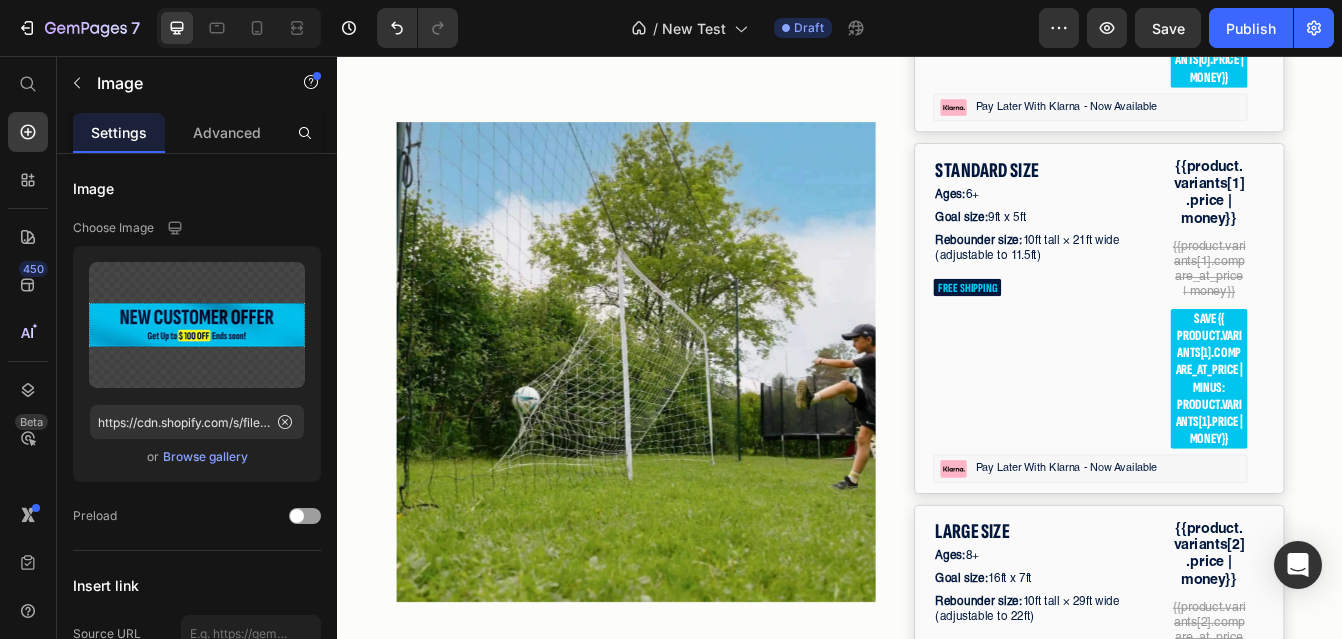 scroll, scrollTop: 4673, scrollLeft: 0, axis: vertical 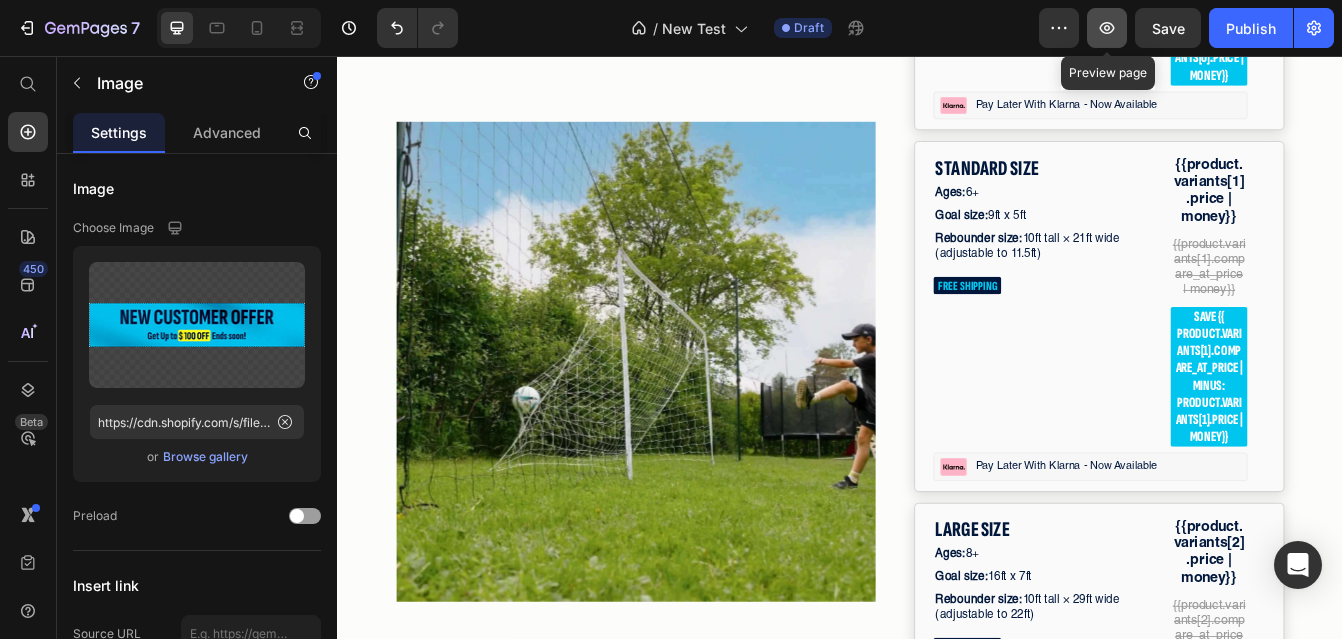 click 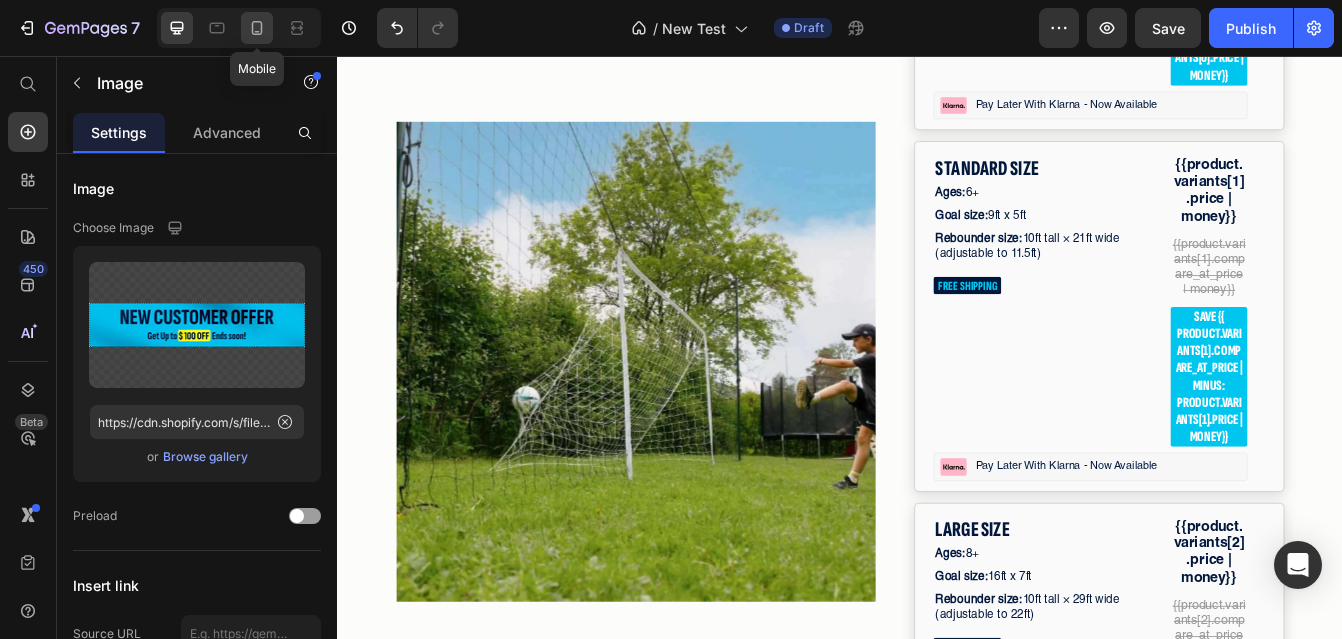 click 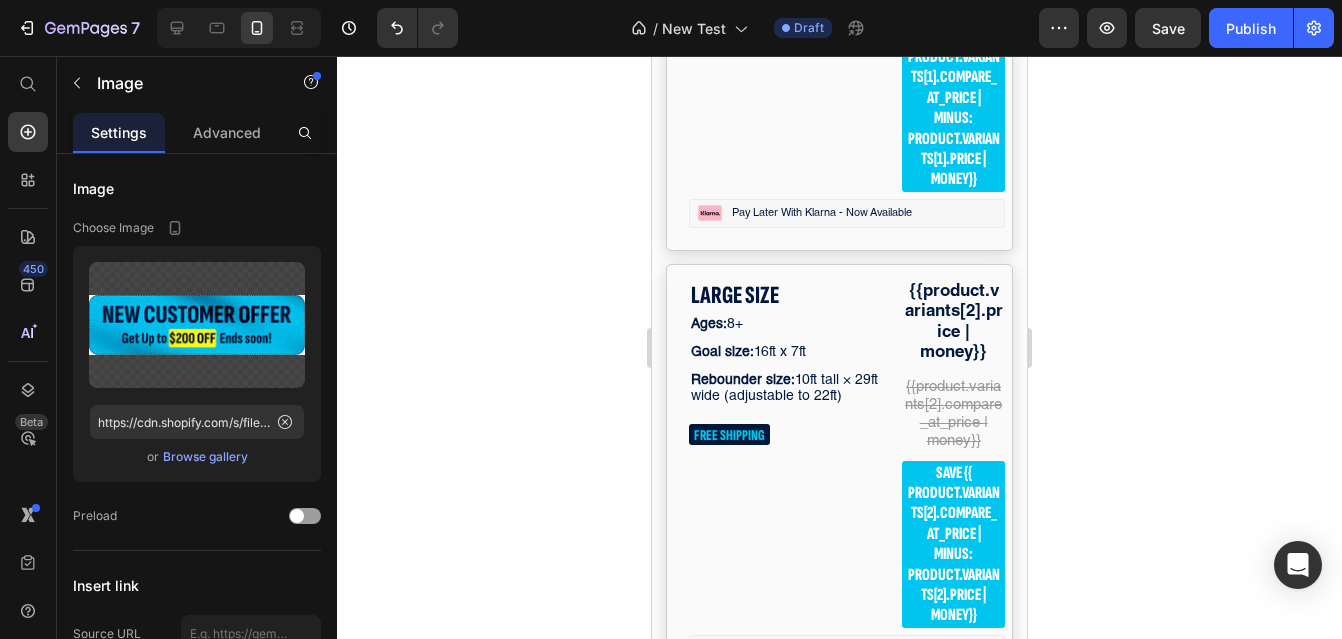 scroll, scrollTop: 3943, scrollLeft: 0, axis: vertical 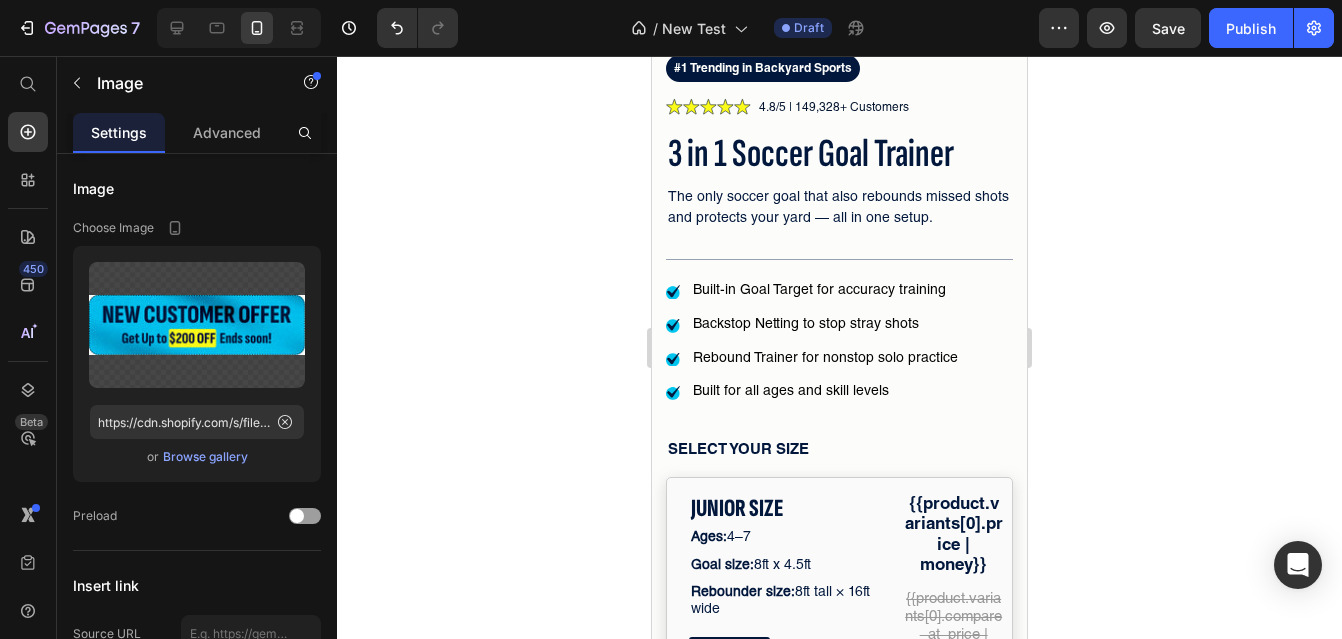 click 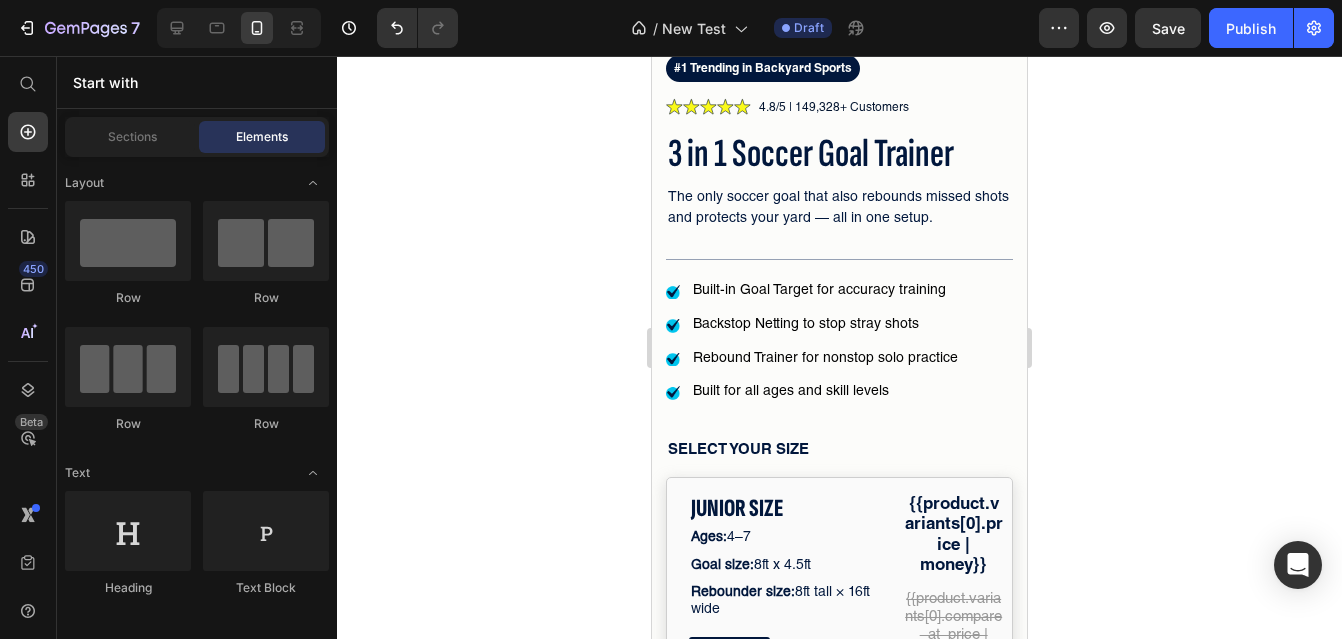 click at bounding box center [839, -416] 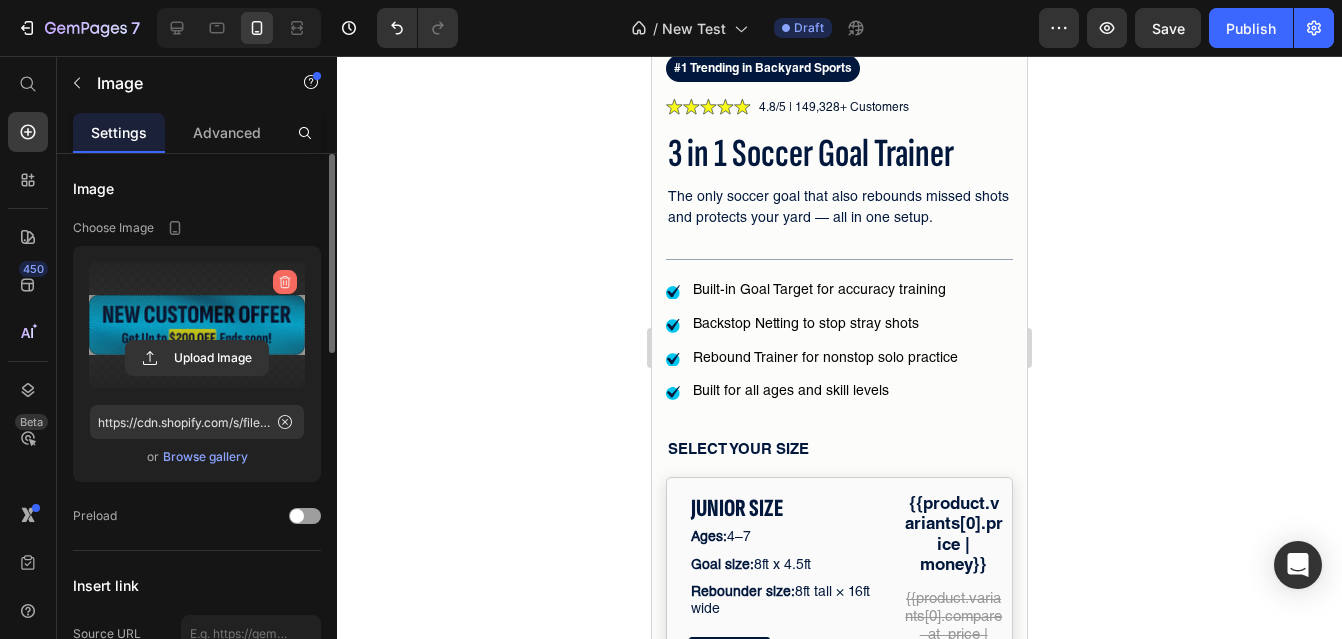 click at bounding box center [285, 282] 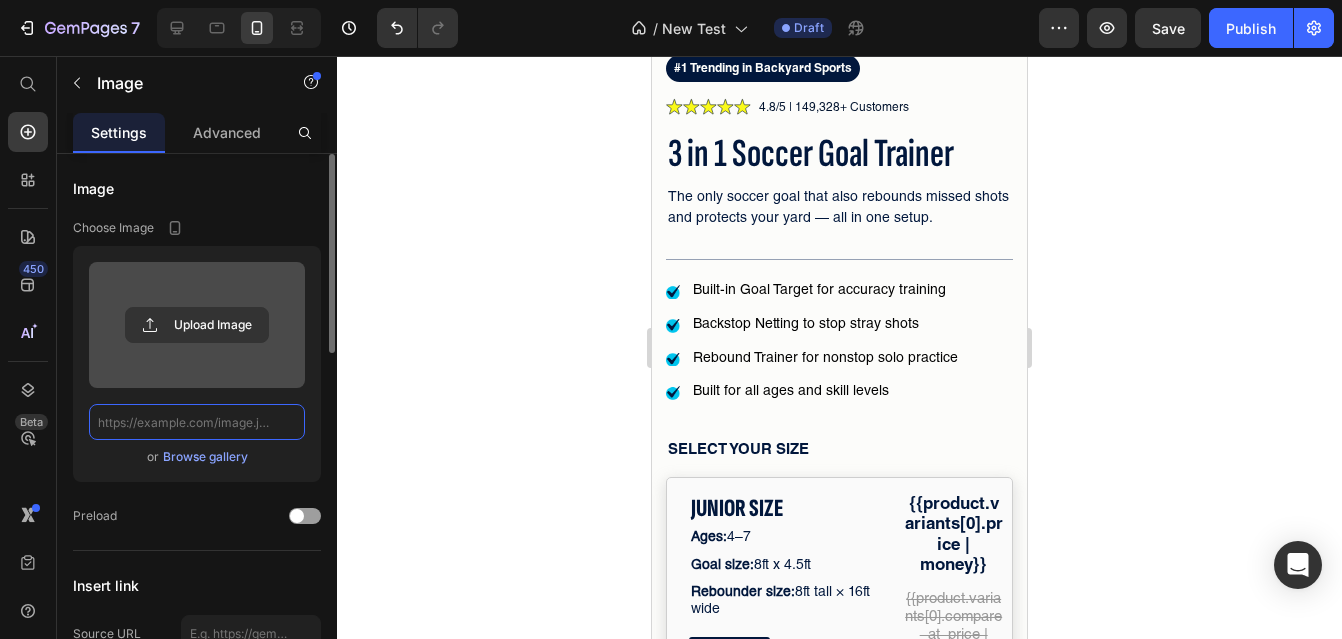 scroll, scrollTop: 0, scrollLeft: 0, axis: both 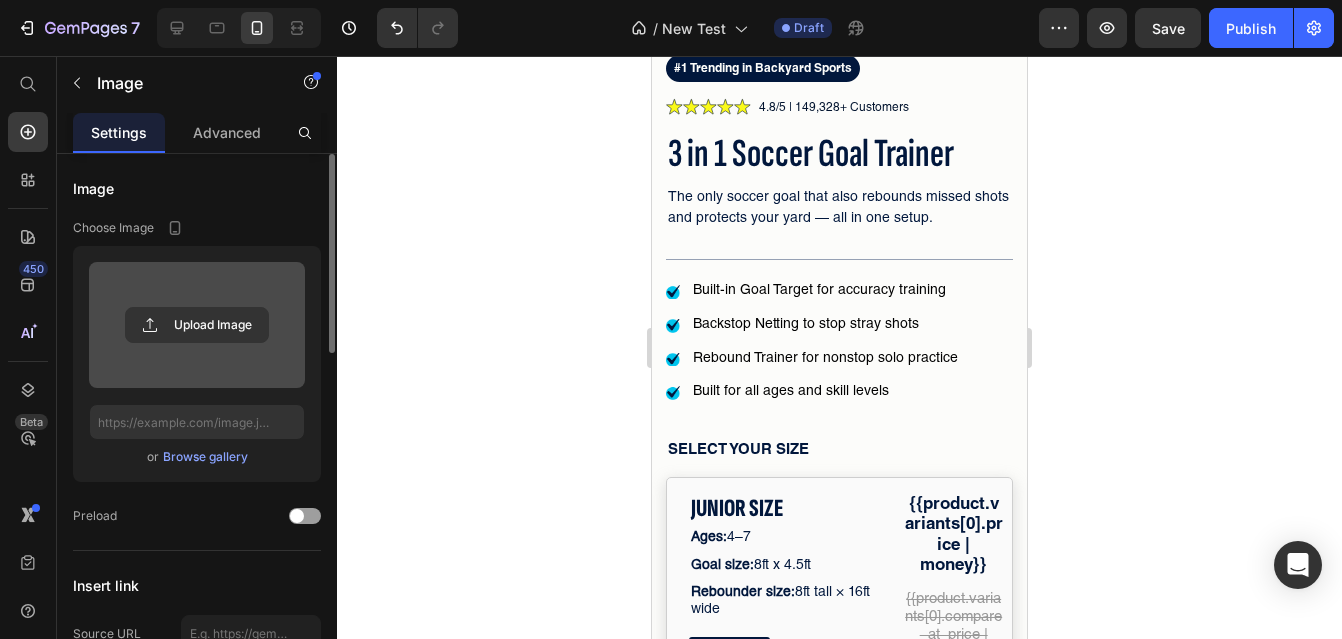 click on "Browse gallery" at bounding box center (205, 457) 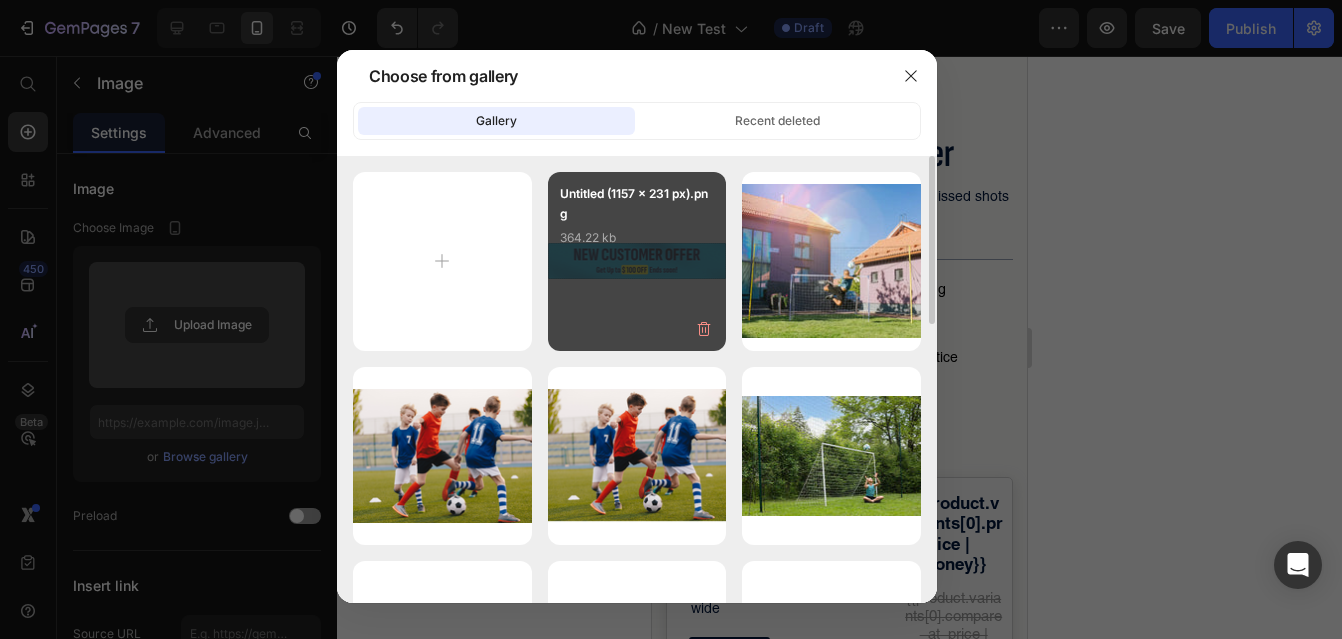 click on "Untitled (1157 x 231 px).png" at bounding box center [637, 204] 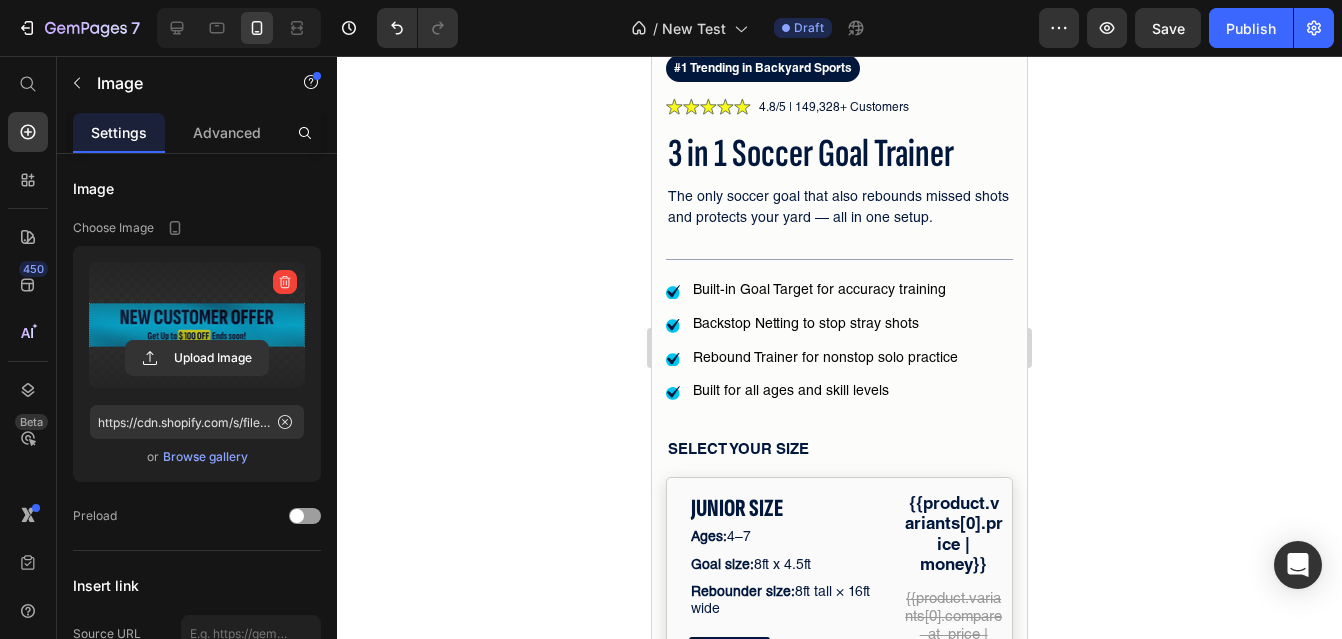 click 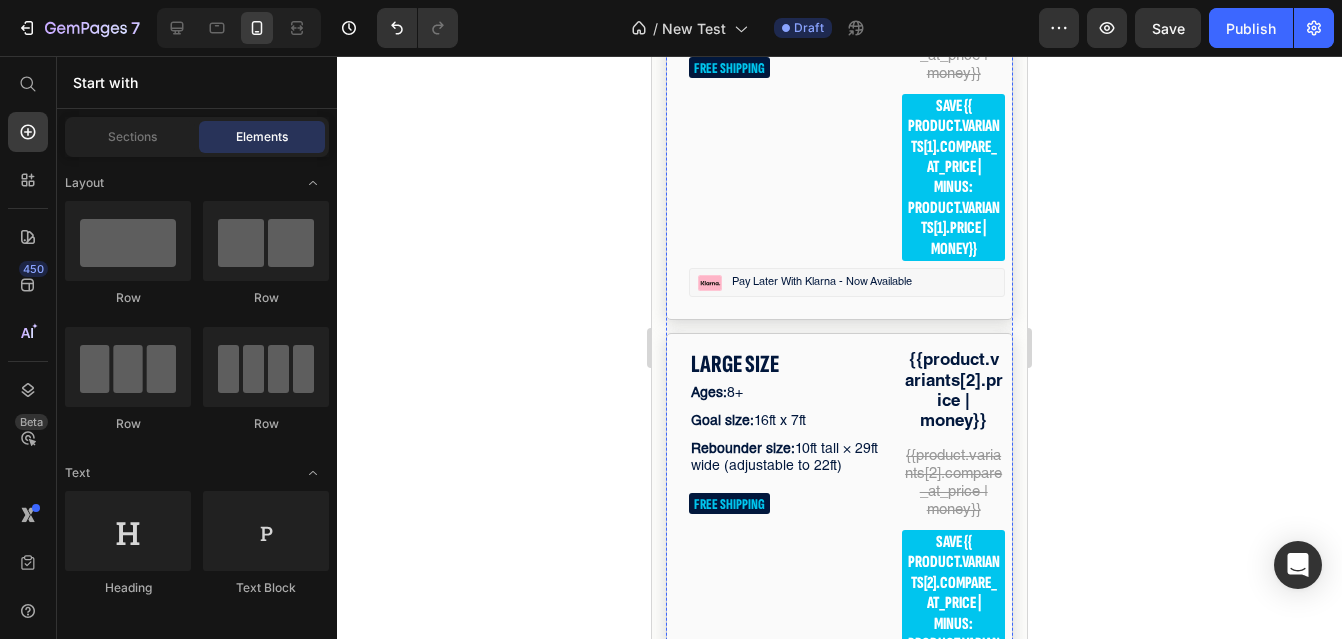 scroll, scrollTop: 4733, scrollLeft: 0, axis: vertical 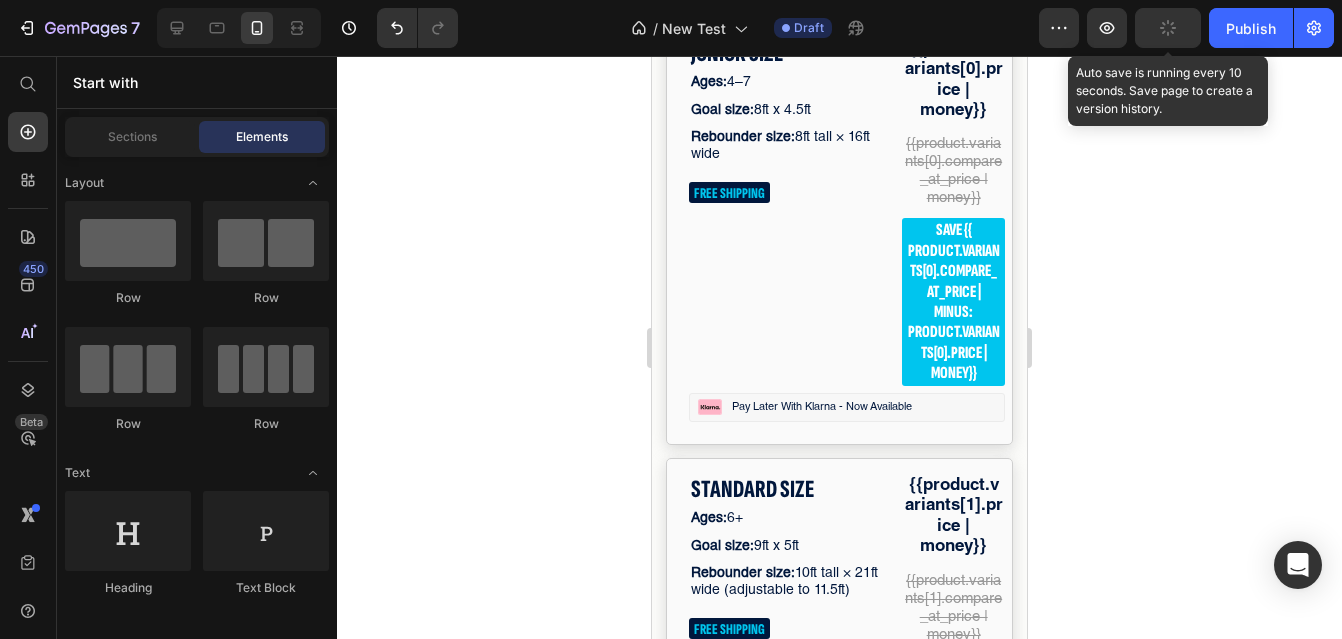 click 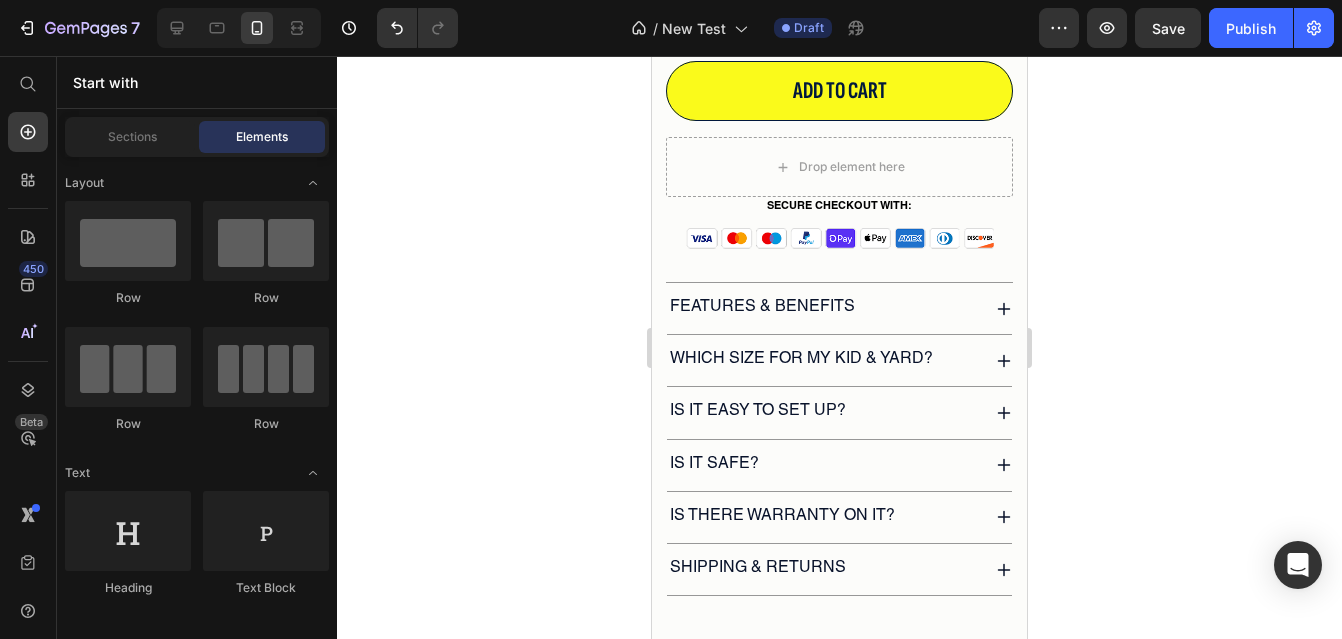scroll, scrollTop: 6792, scrollLeft: 0, axis: vertical 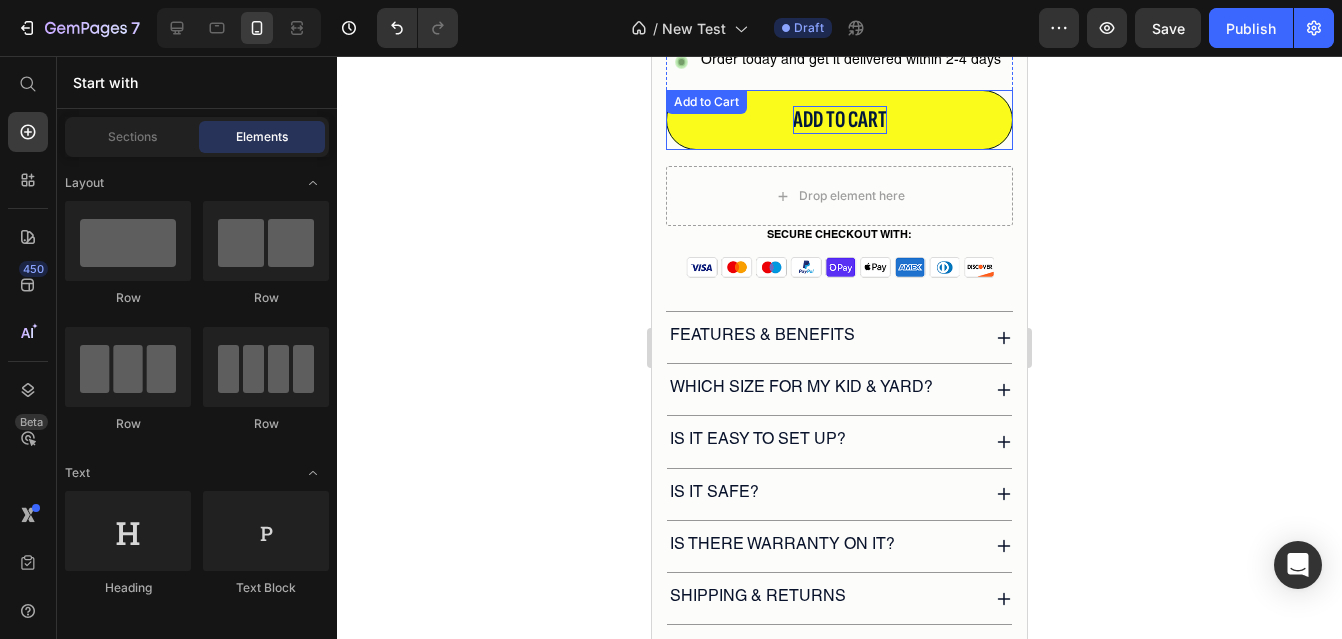 click on "Add to cart" at bounding box center [840, 120] 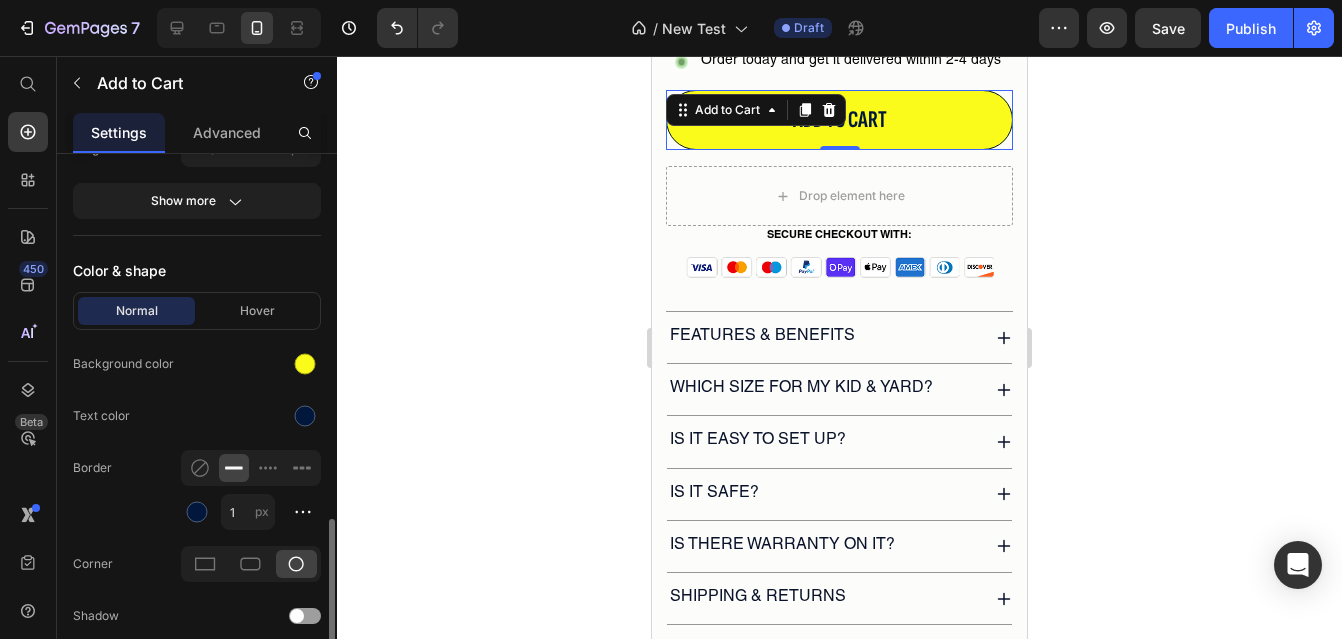 scroll, scrollTop: 930, scrollLeft: 0, axis: vertical 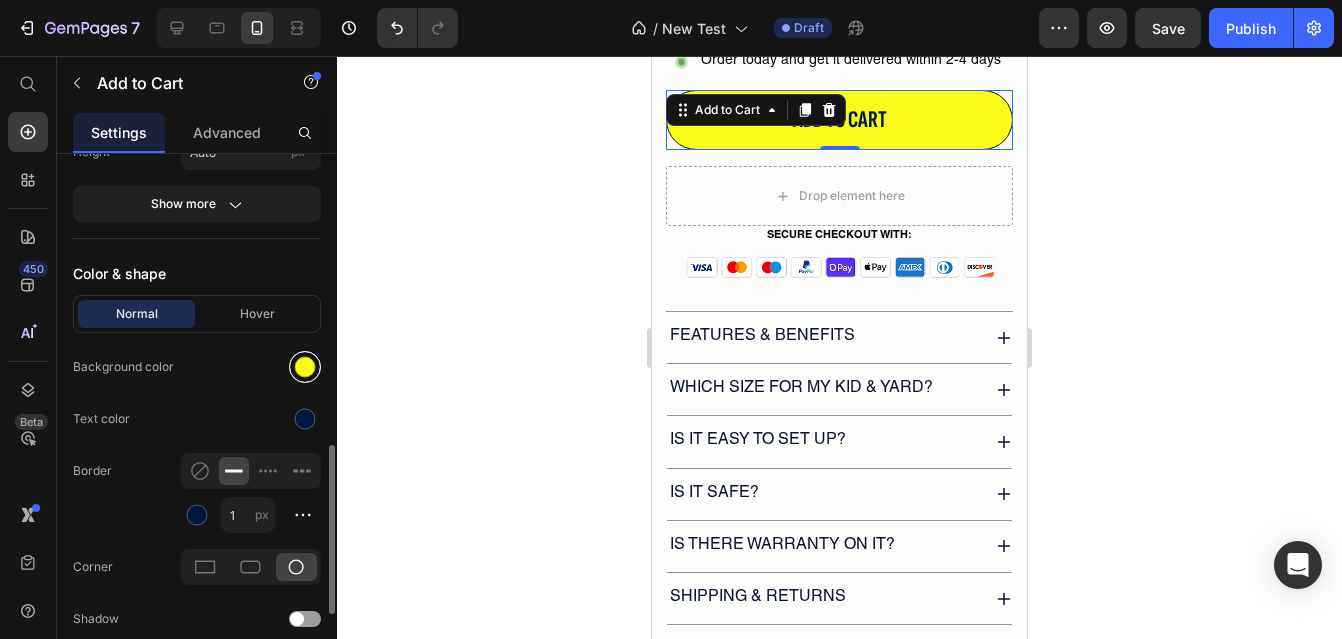 click at bounding box center (305, 367) 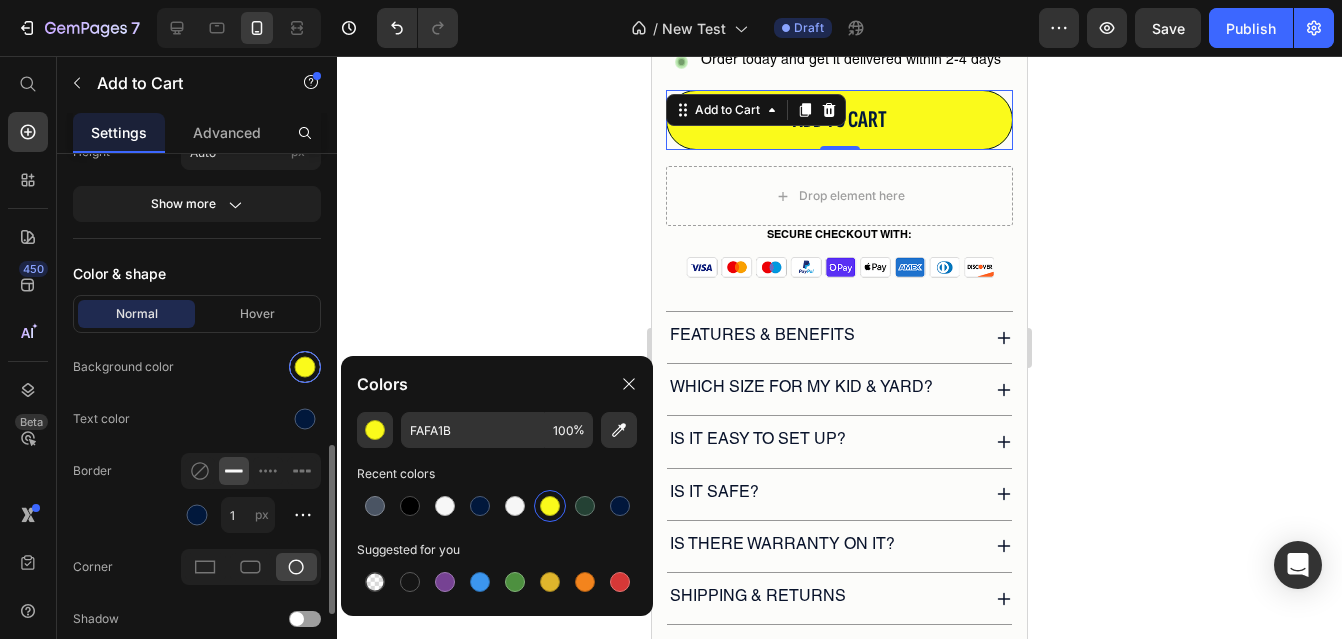 click at bounding box center (305, 367) 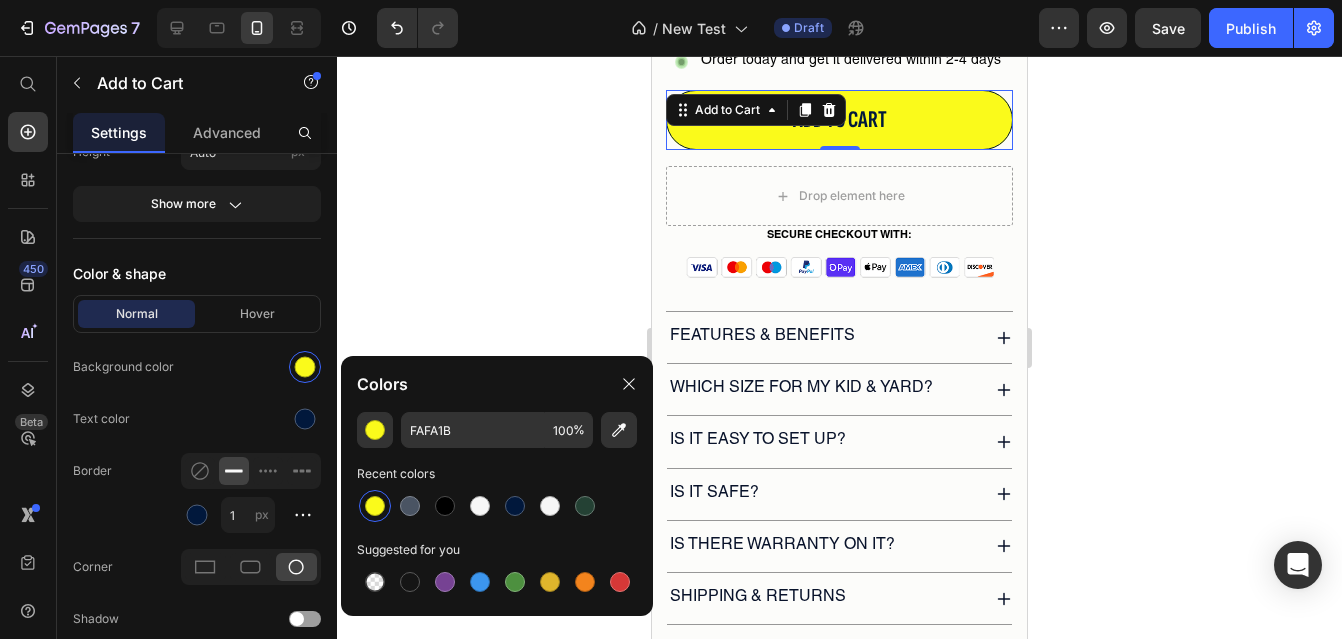 click 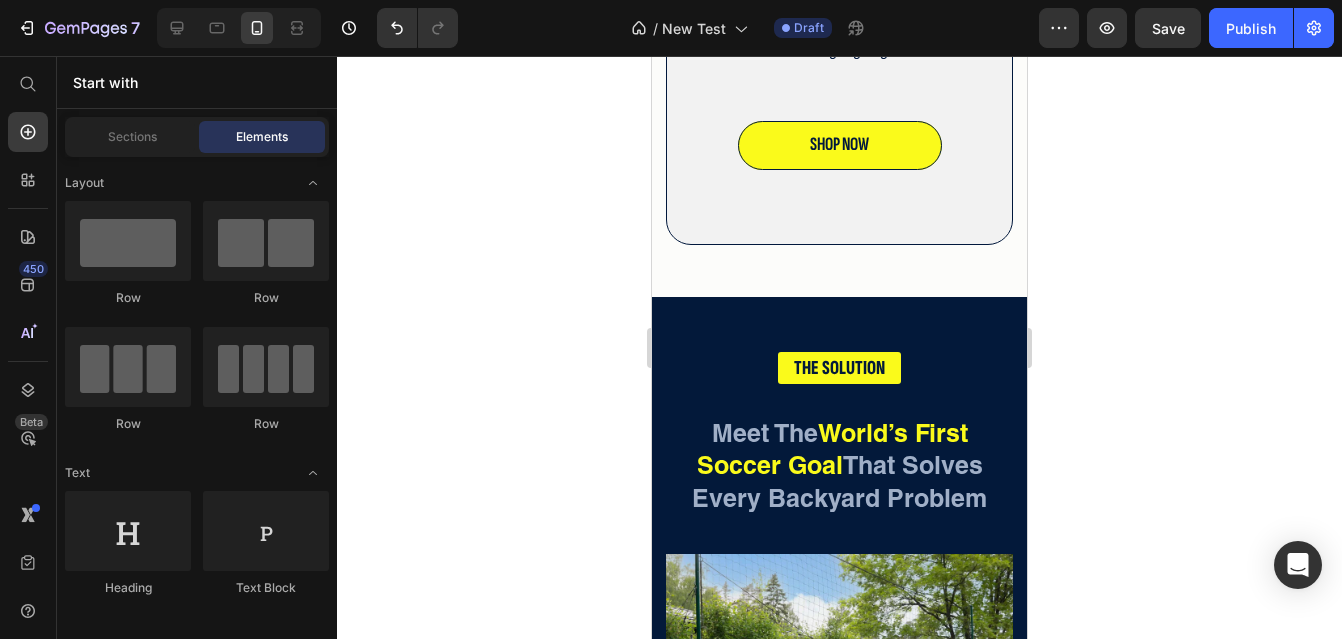scroll, scrollTop: 1896, scrollLeft: 0, axis: vertical 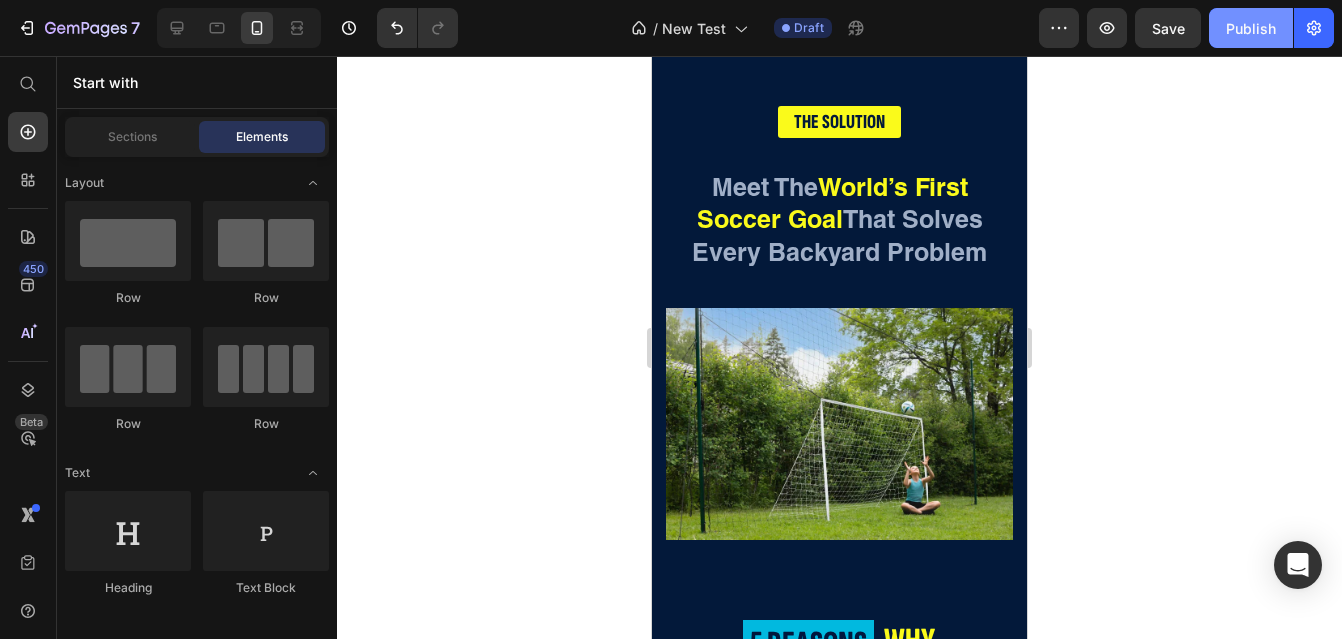 click on "Publish" 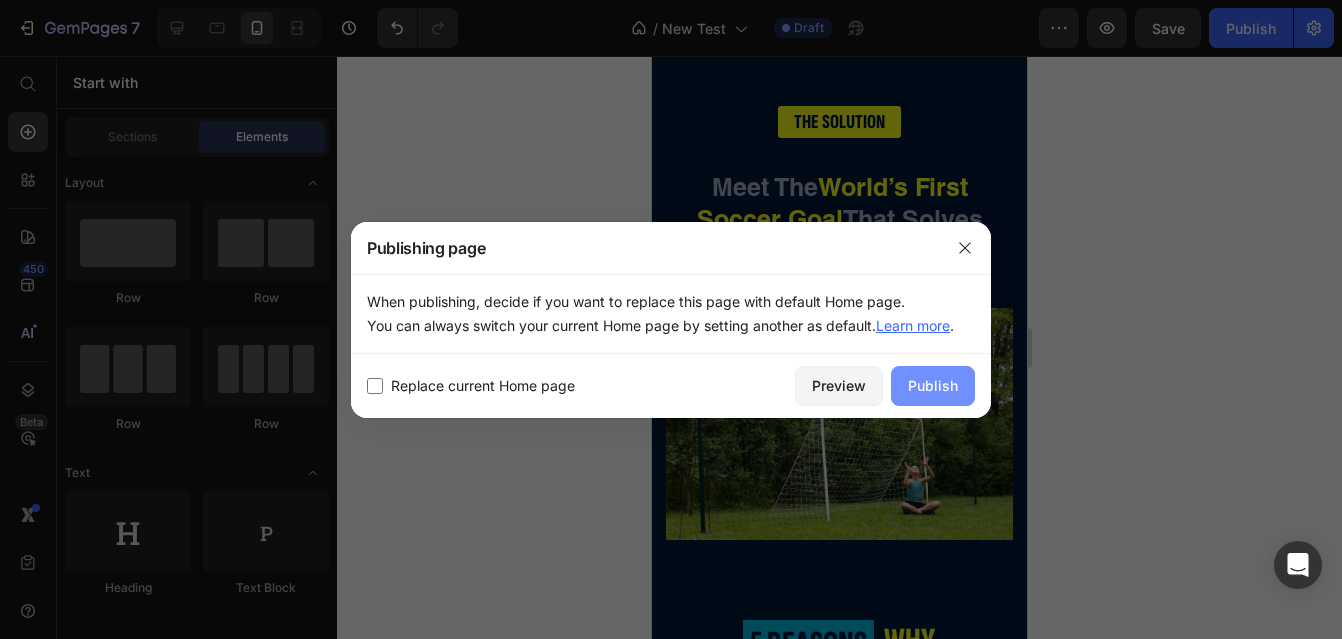 click on "Publish" at bounding box center [933, 385] 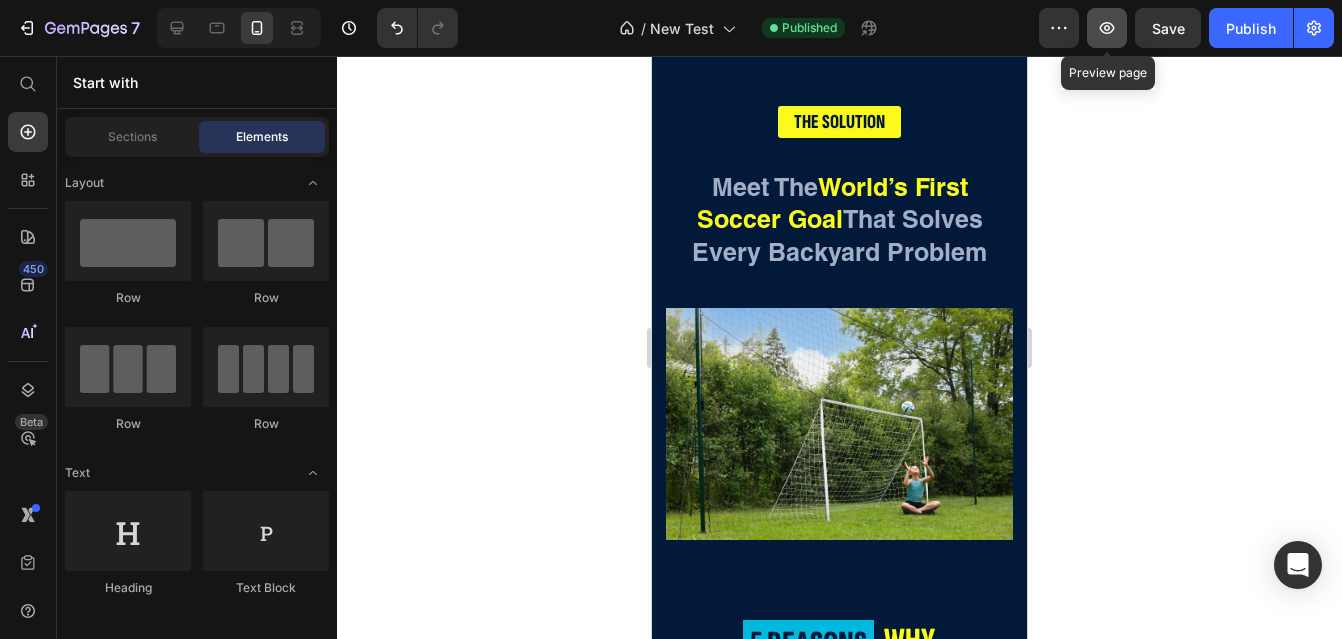 click 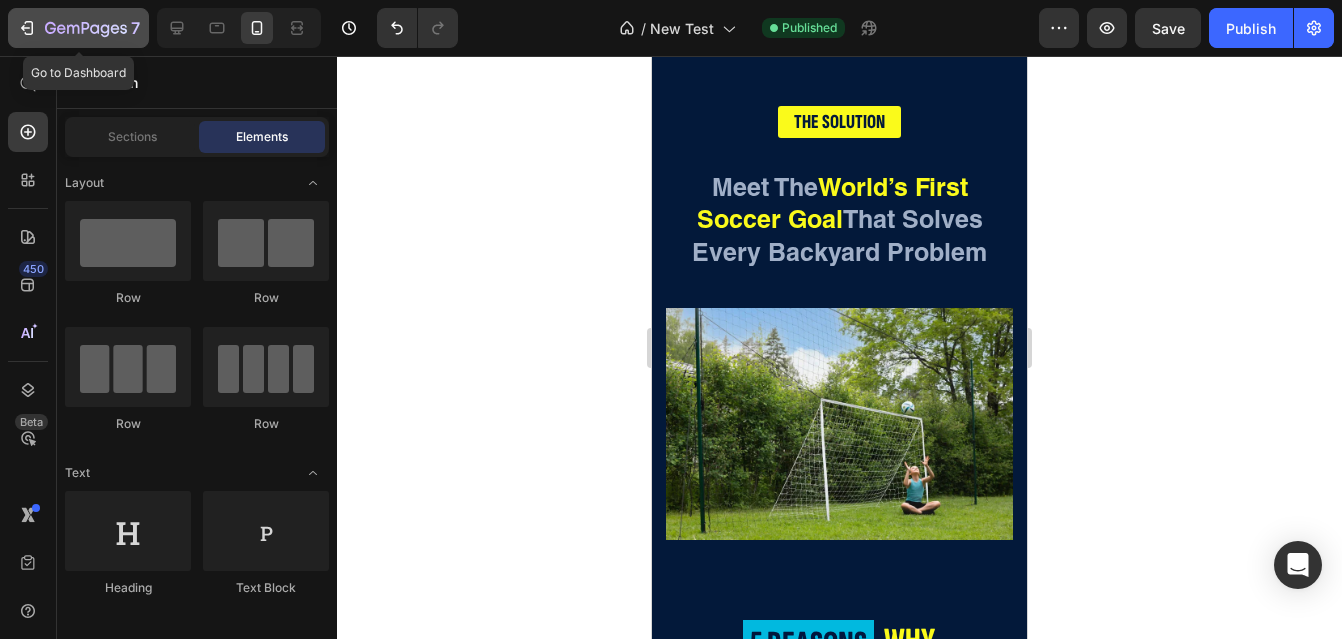 click 